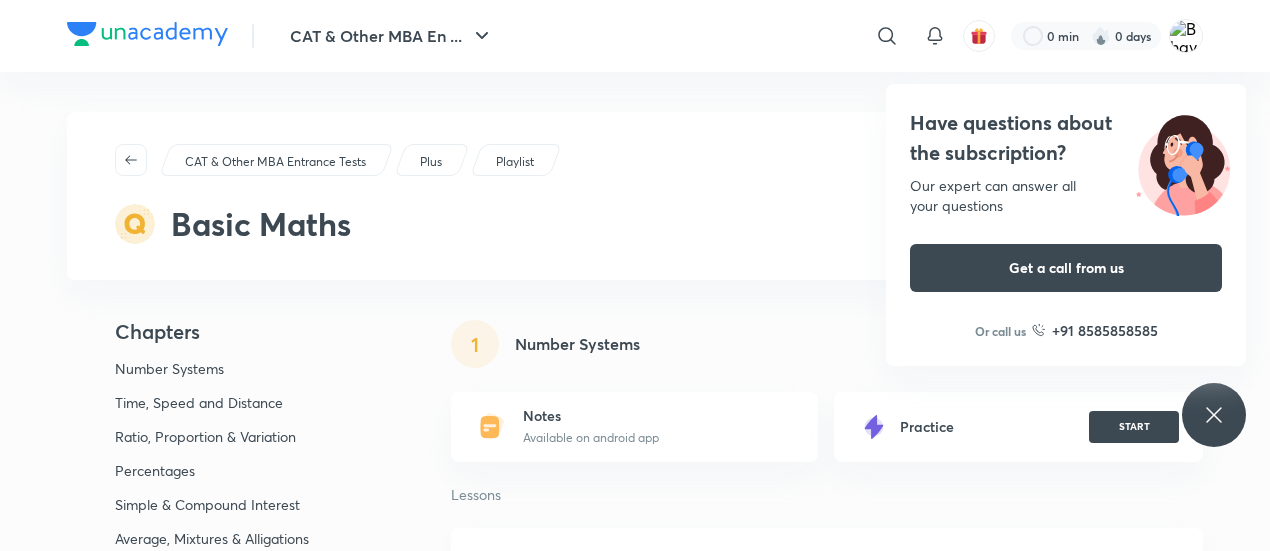 scroll, scrollTop: 3842, scrollLeft: 0, axis: vertical 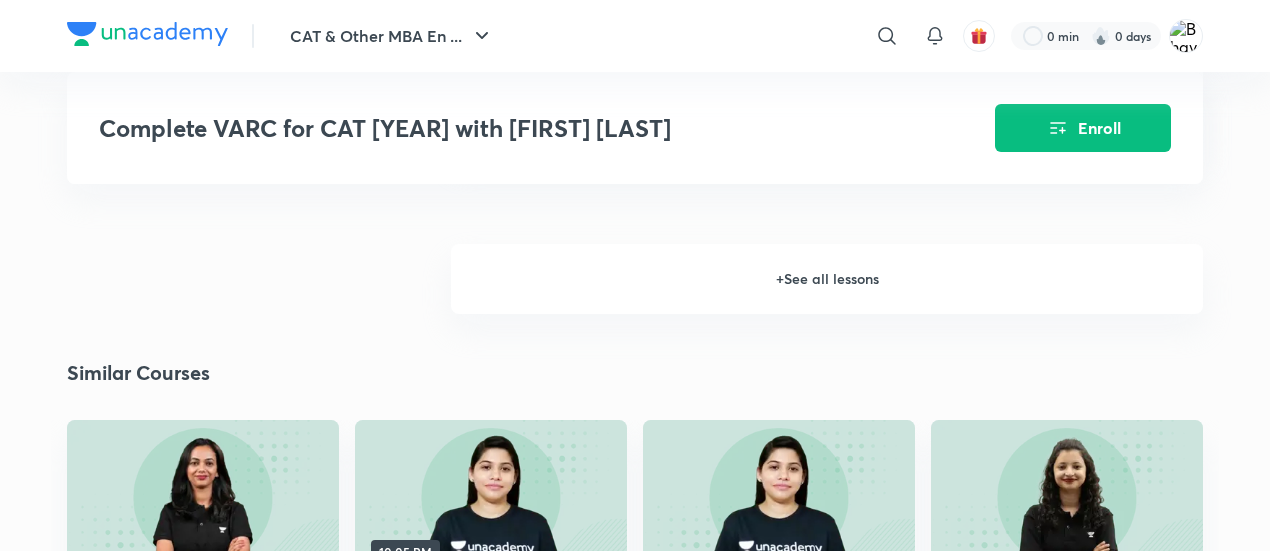 click on "+  See all lessons" at bounding box center (827, 279) 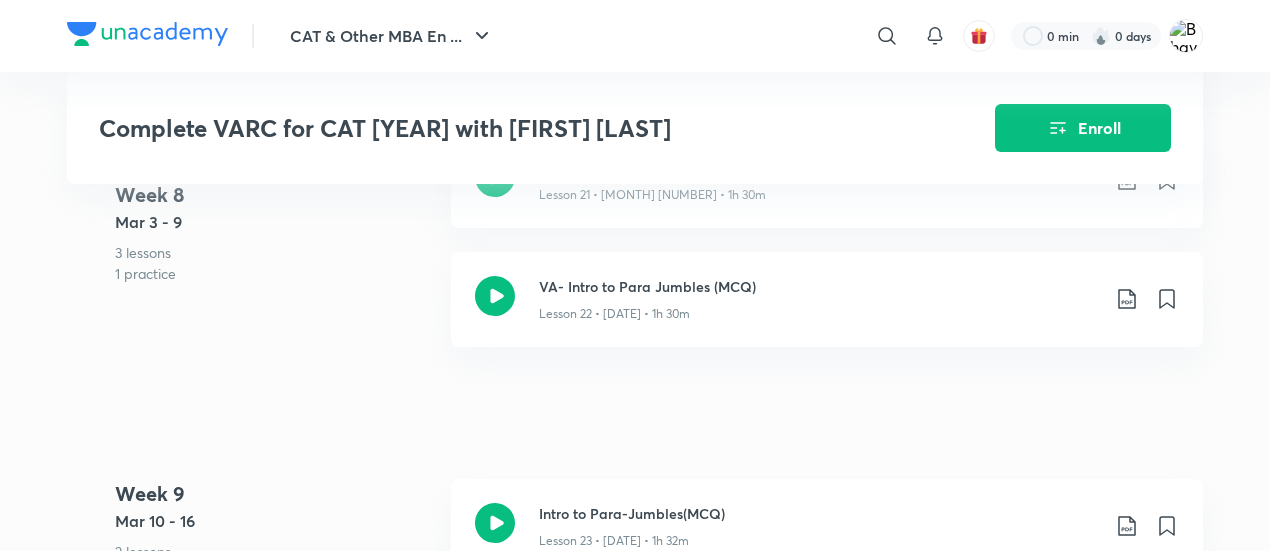 scroll, scrollTop: 4230, scrollLeft: 0, axis: vertical 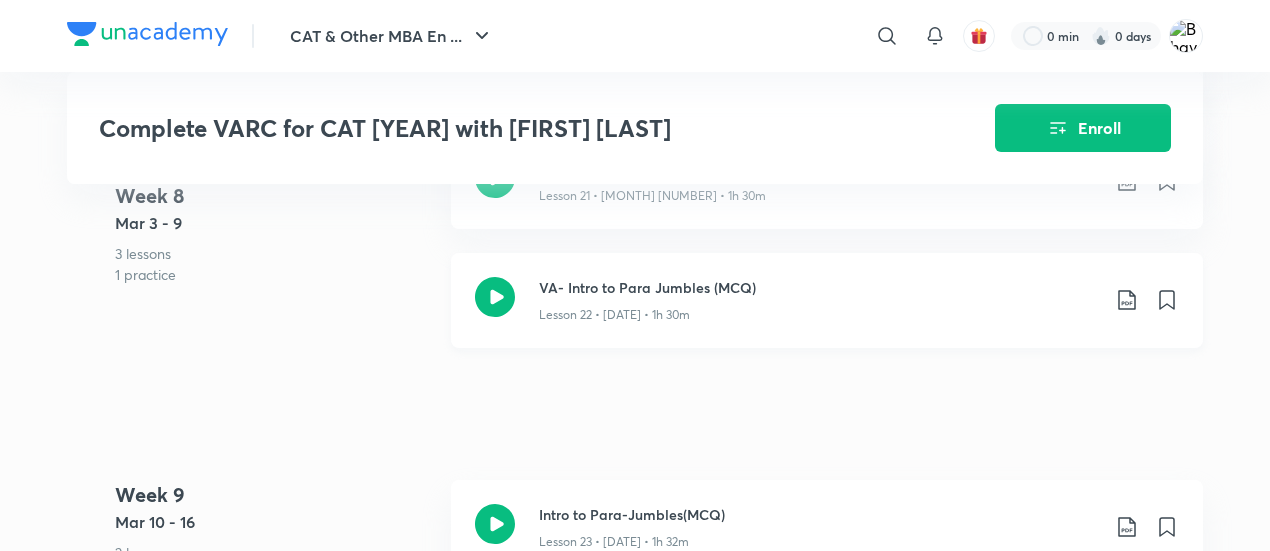 click 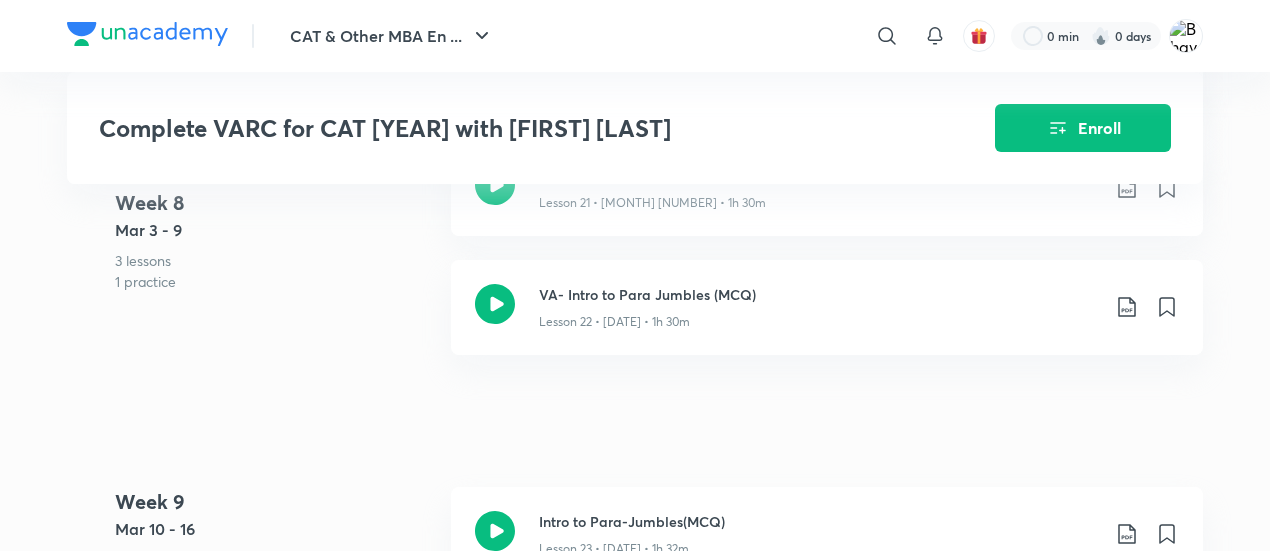 scroll, scrollTop: 4221, scrollLeft: 0, axis: vertical 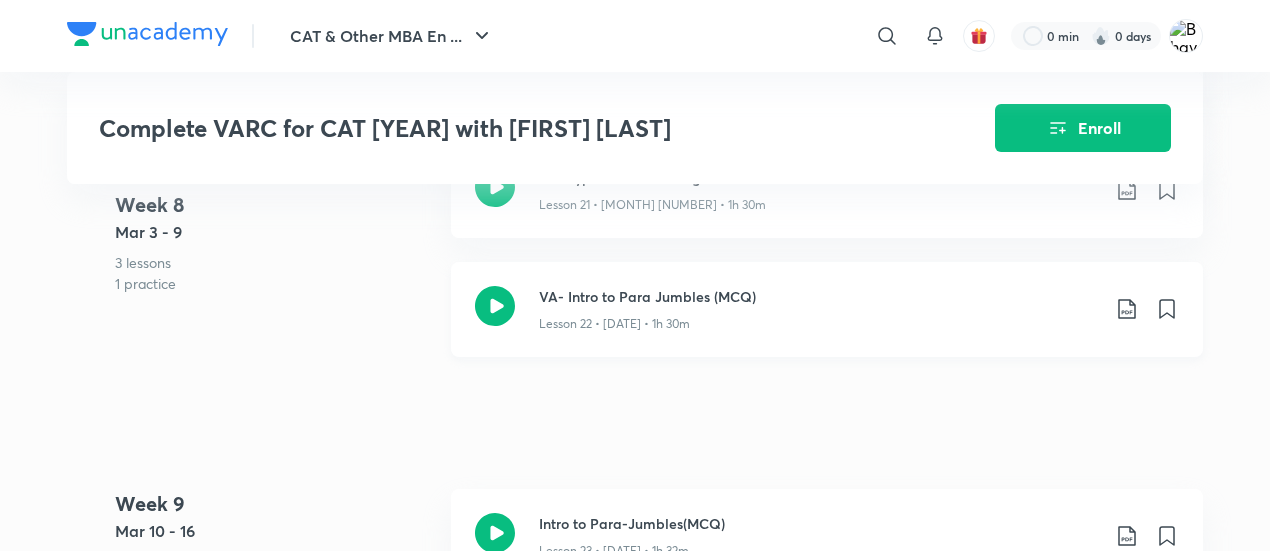 click 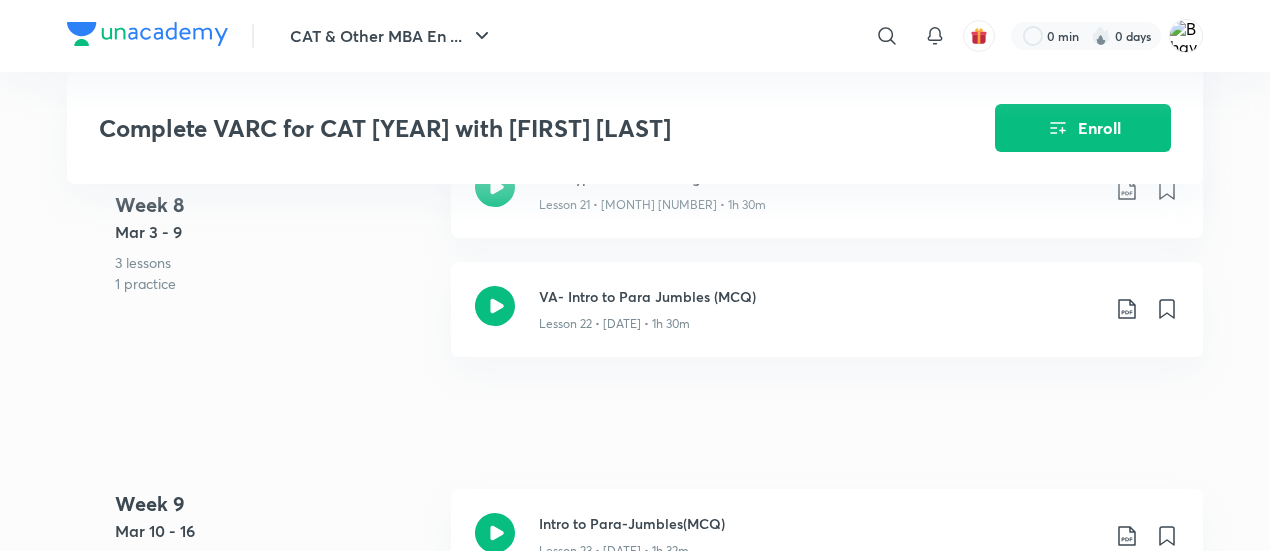 scroll, scrollTop: 4463, scrollLeft: 0, axis: vertical 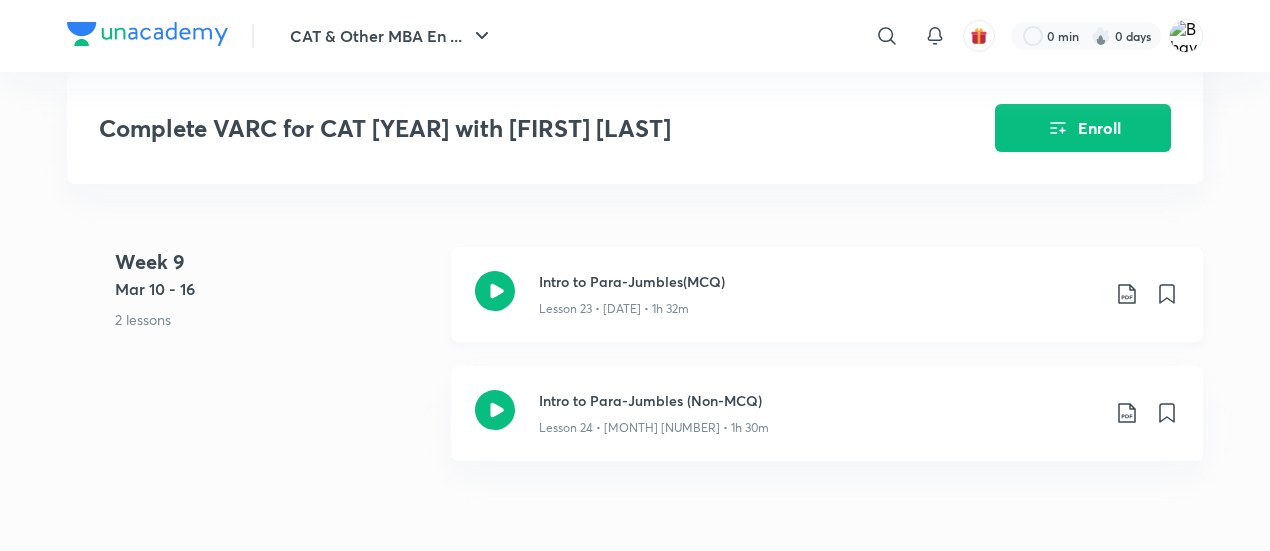 click 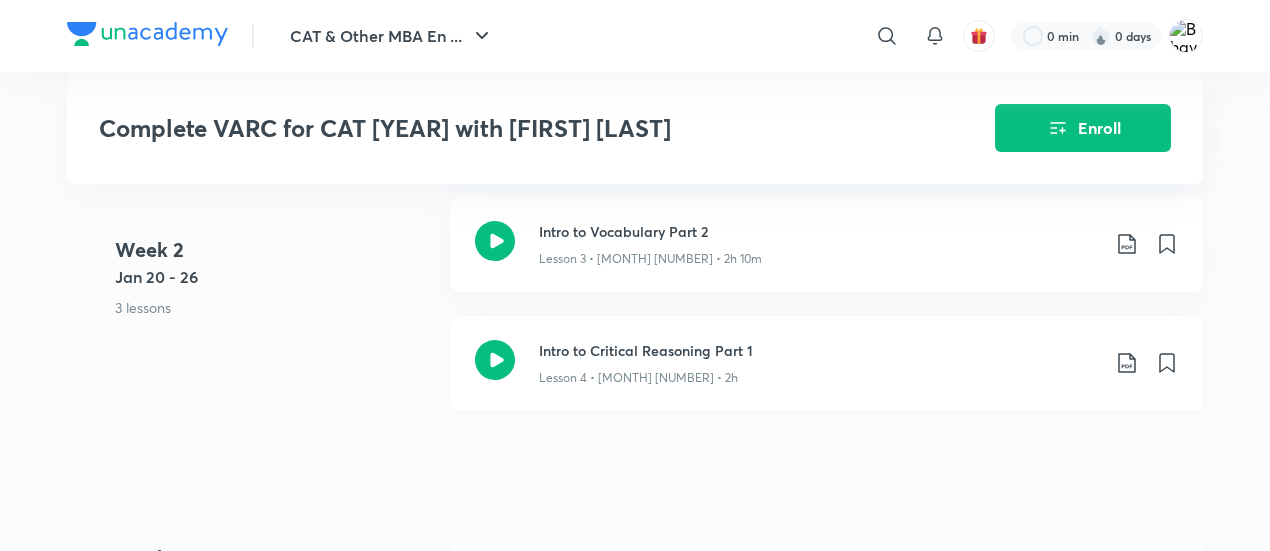 scroll, scrollTop: 1231, scrollLeft: 0, axis: vertical 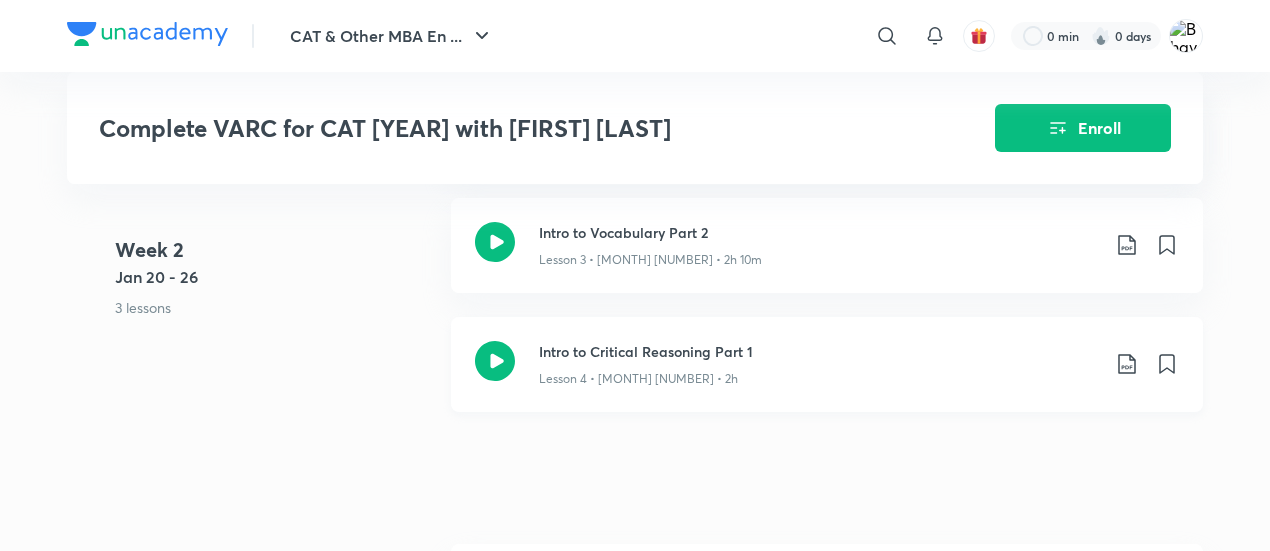 click 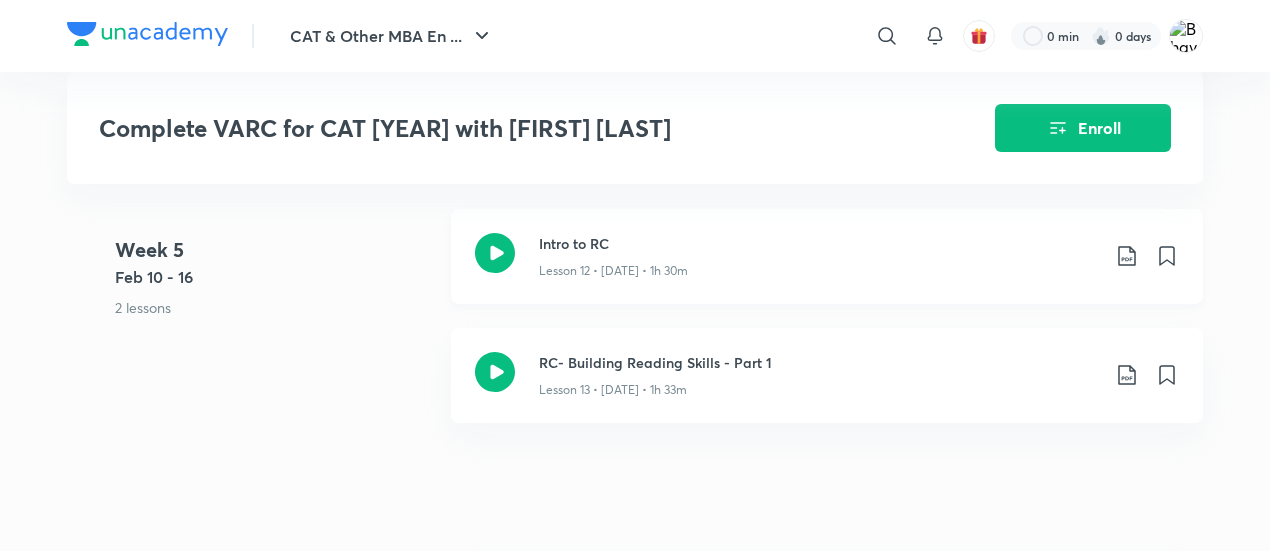 scroll, scrollTop: 2617, scrollLeft: 0, axis: vertical 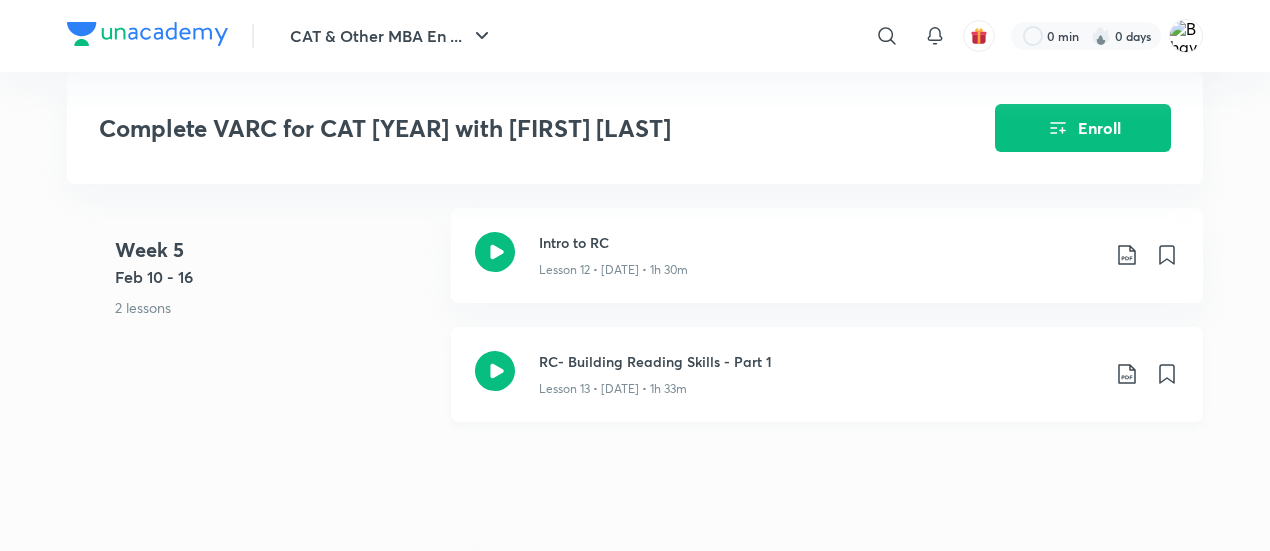 click 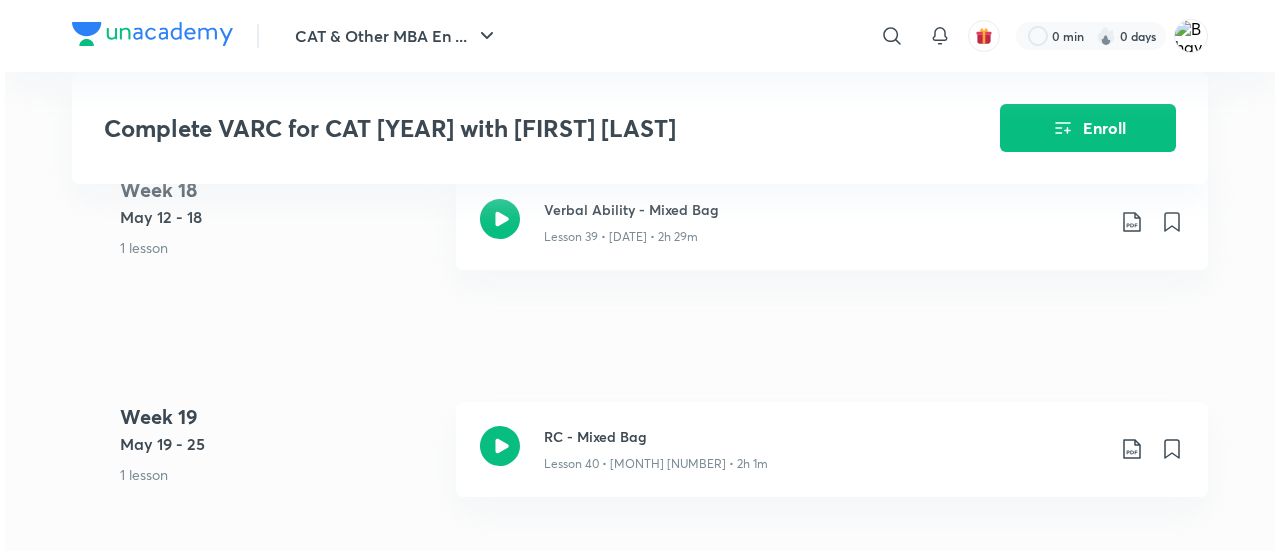scroll, scrollTop: 8045, scrollLeft: 0, axis: vertical 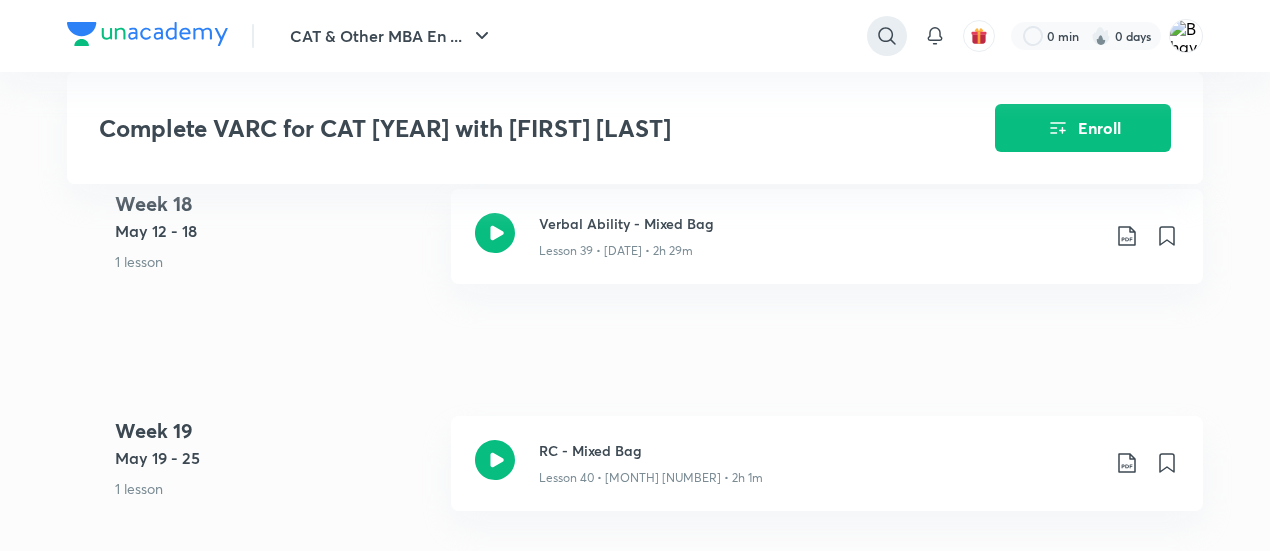 click at bounding box center (887, 36) 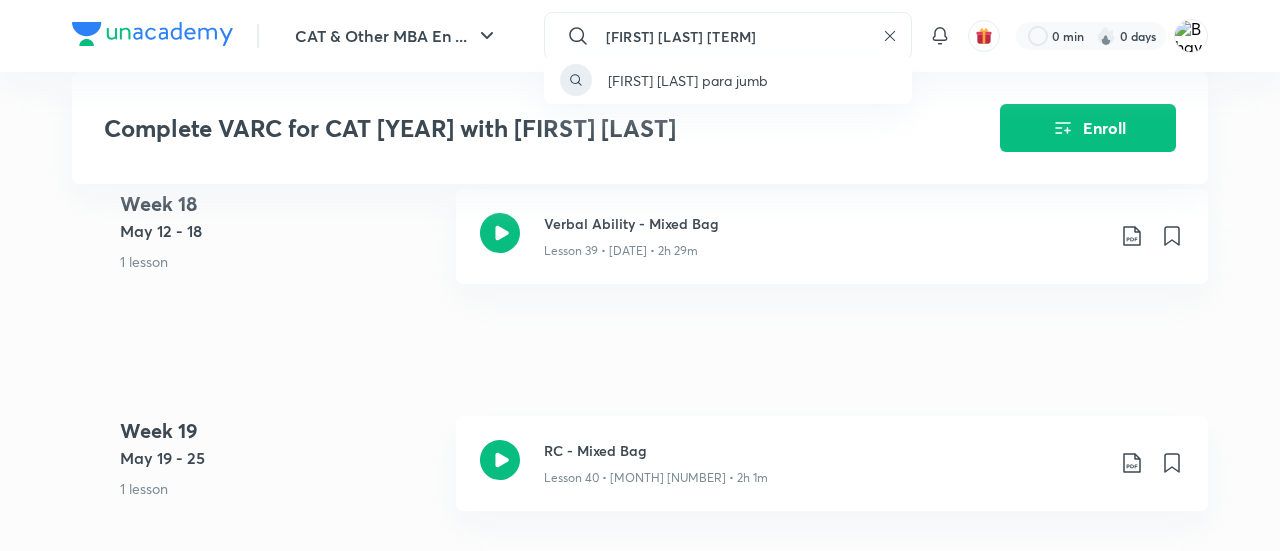 type on "[FIRST] [LAST] [TERM]" 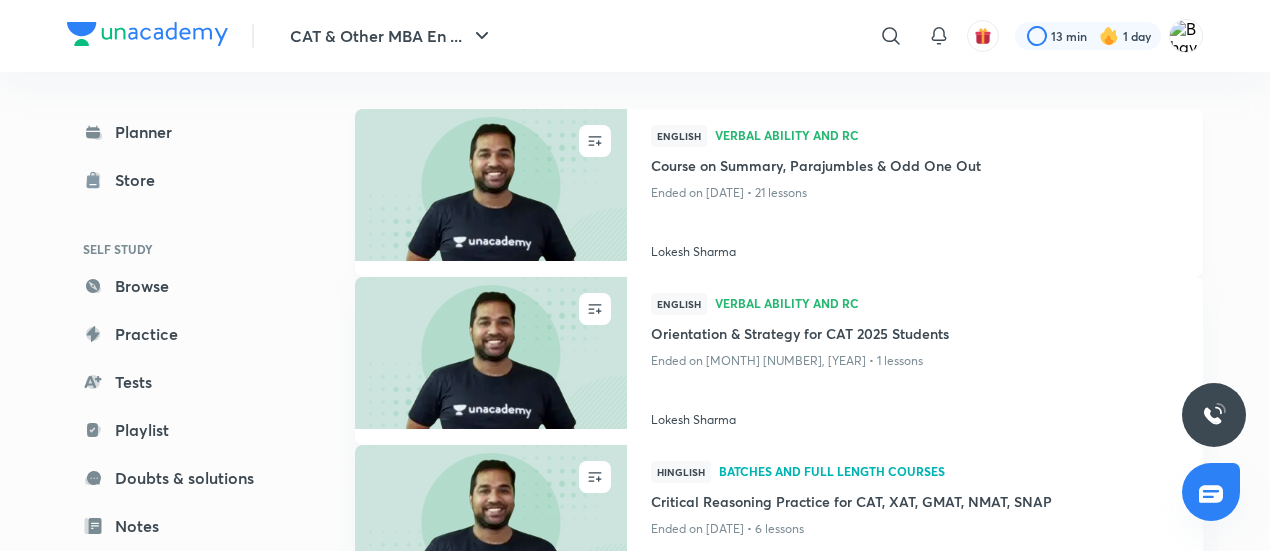 scroll, scrollTop: 138, scrollLeft: 0, axis: vertical 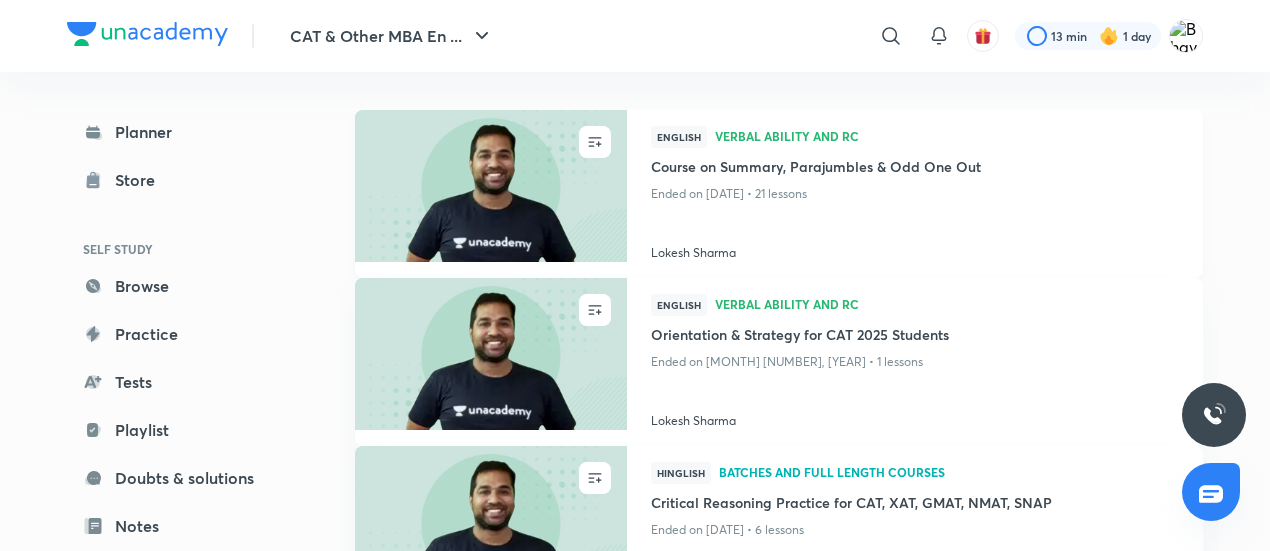 click at bounding box center [490, 185] 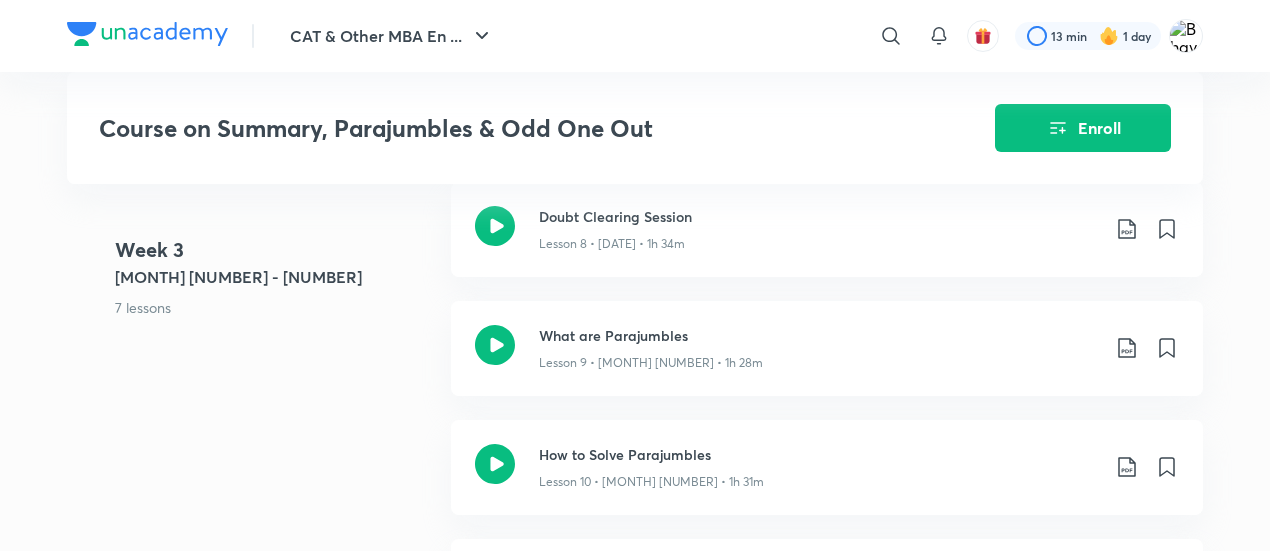 scroll, scrollTop: 1557, scrollLeft: 0, axis: vertical 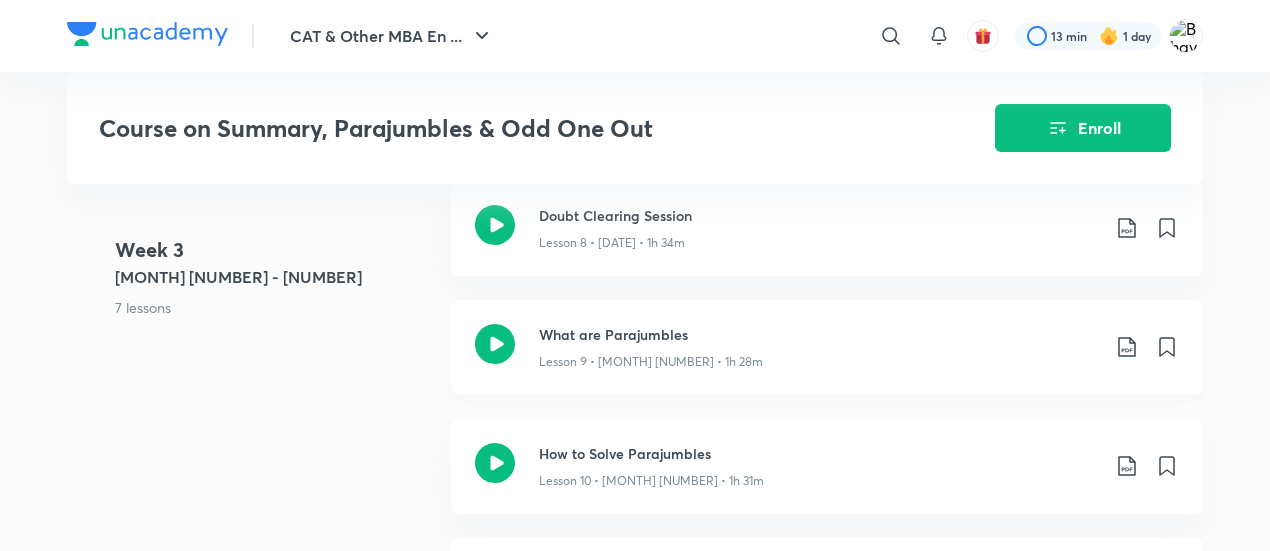 click 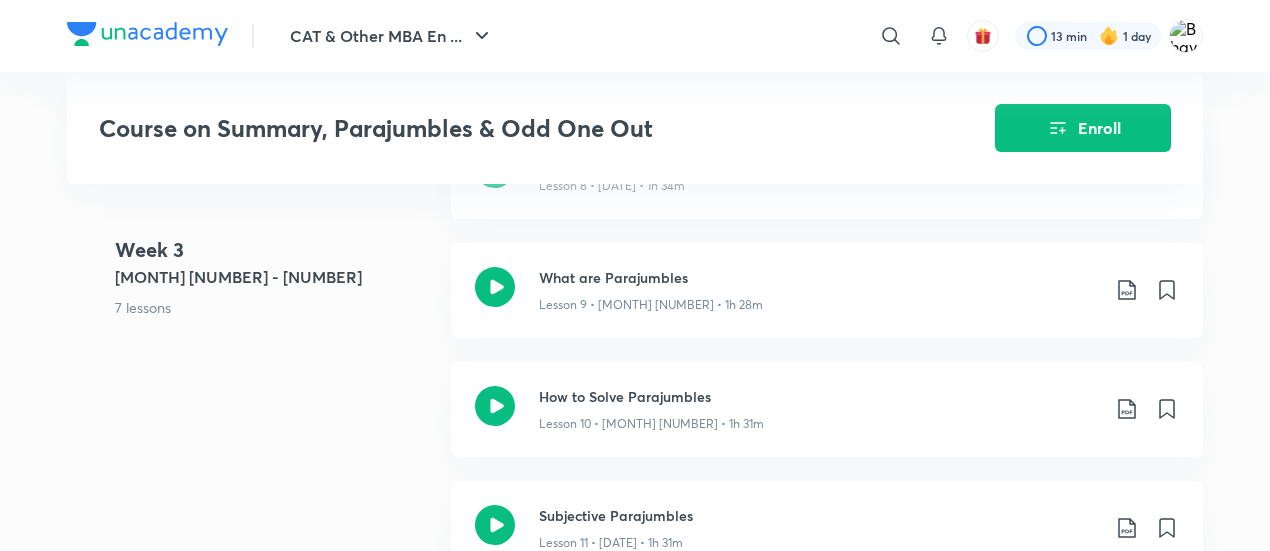 scroll, scrollTop: 1616, scrollLeft: 0, axis: vertical 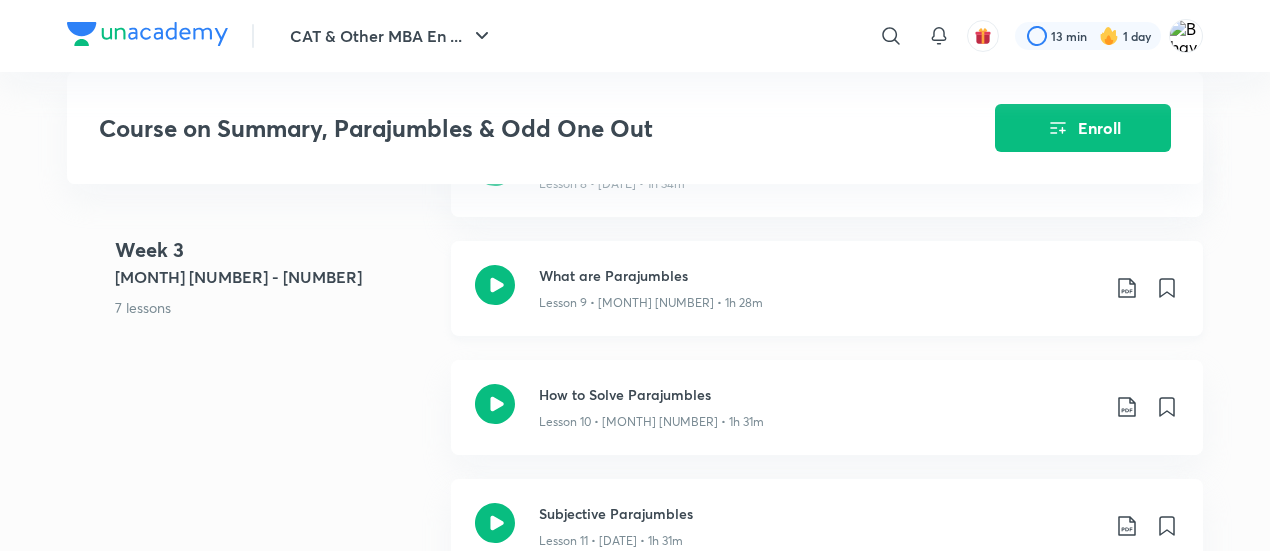 click 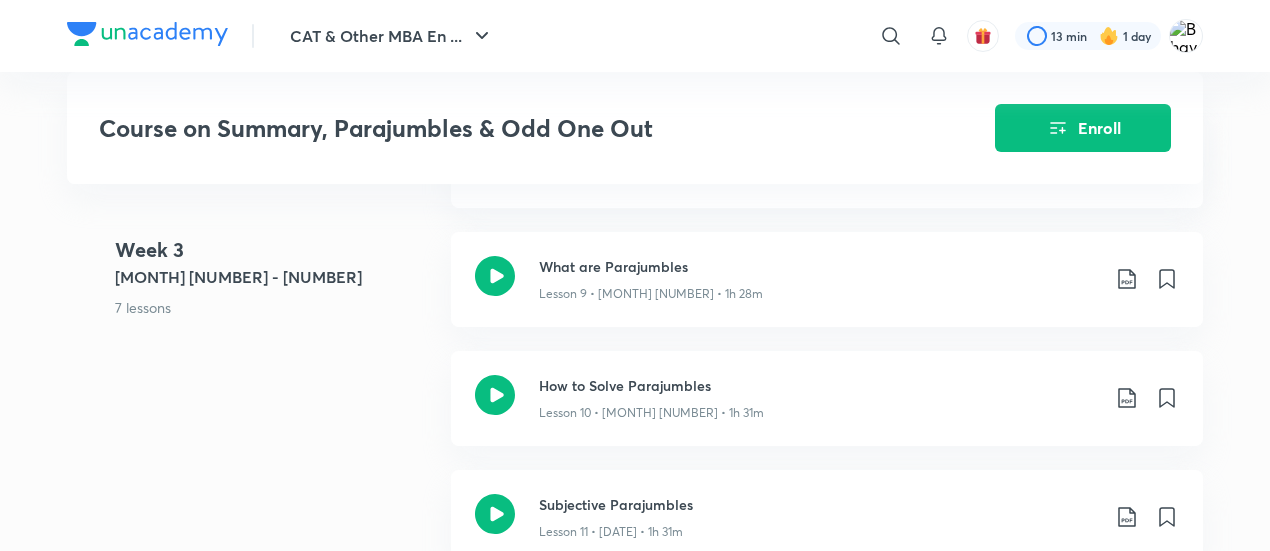 scroll, scrollTop: 1656, scrollLeft: 0, axis: vertical 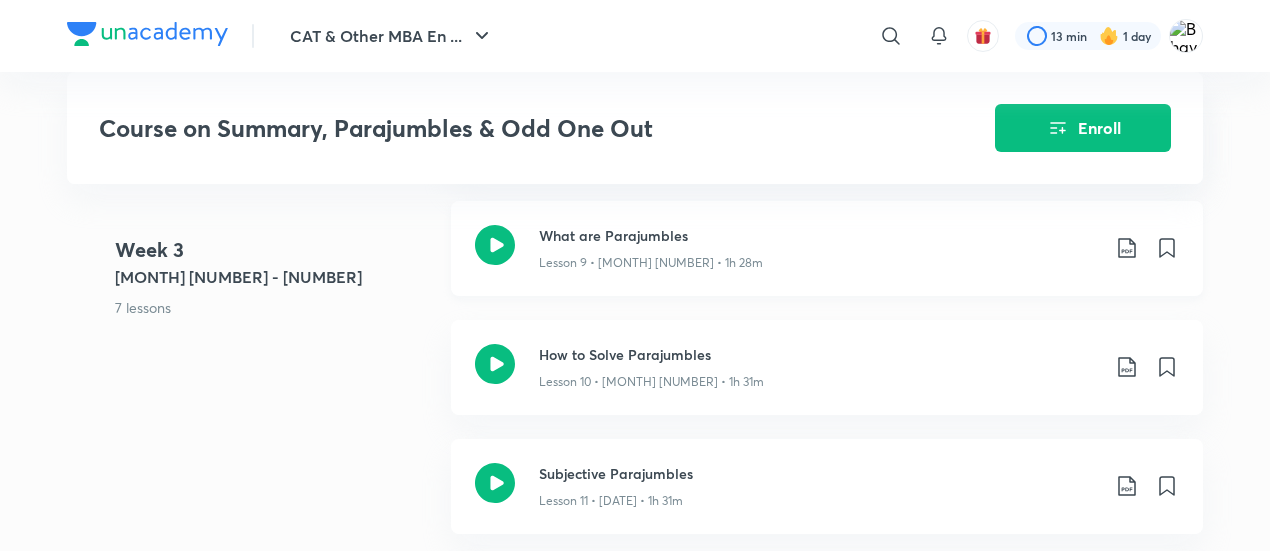 click 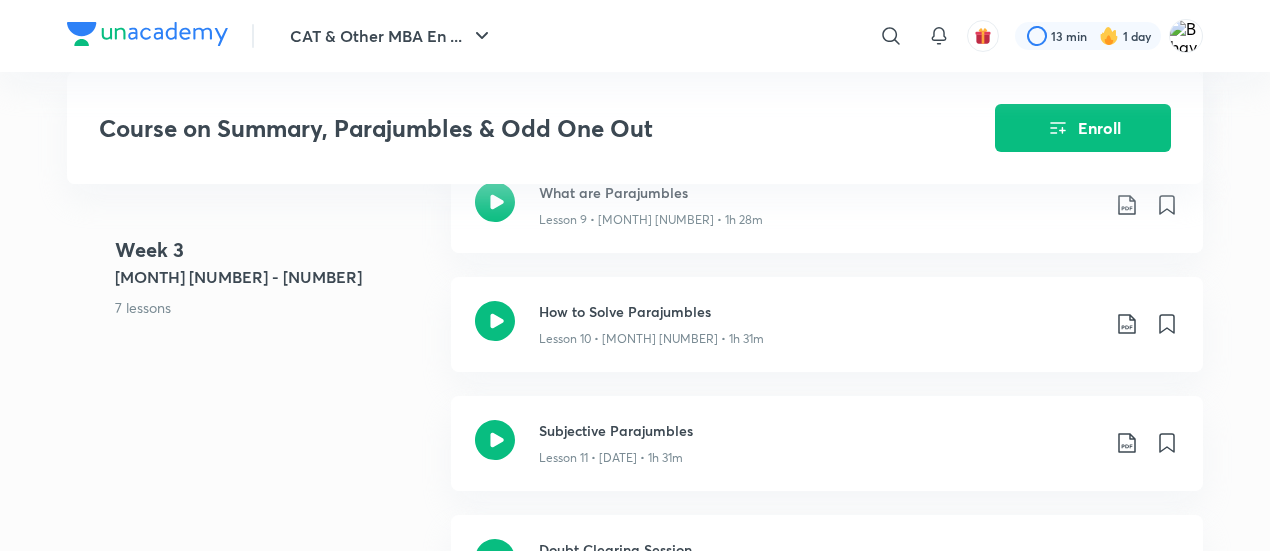 scroll, scrollTop: 1703, scrollLeft: 0, axis: vertical 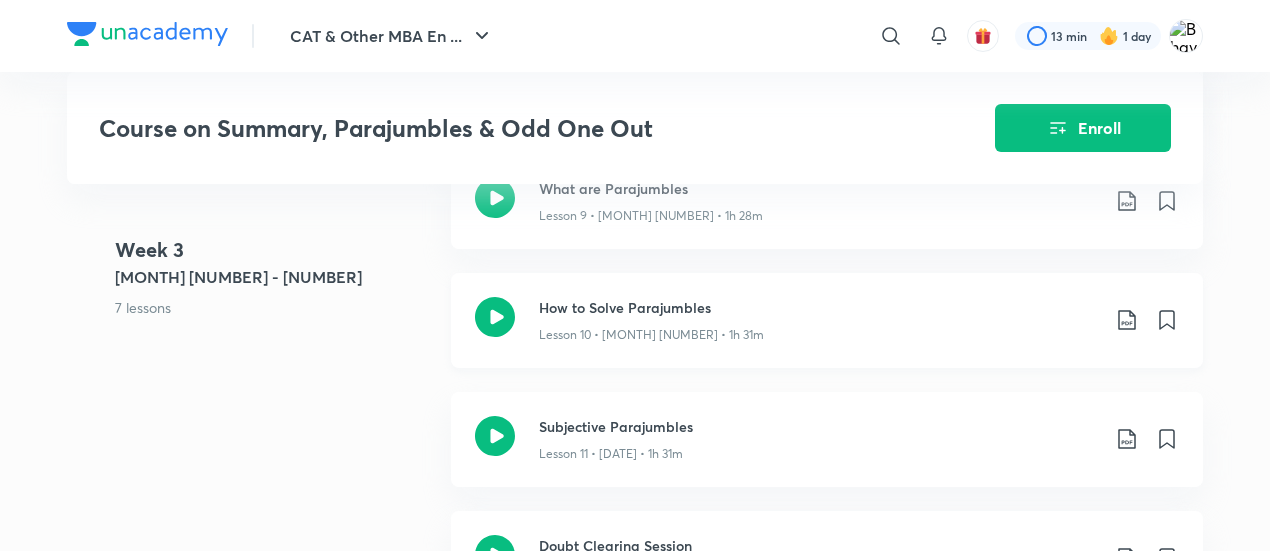 click 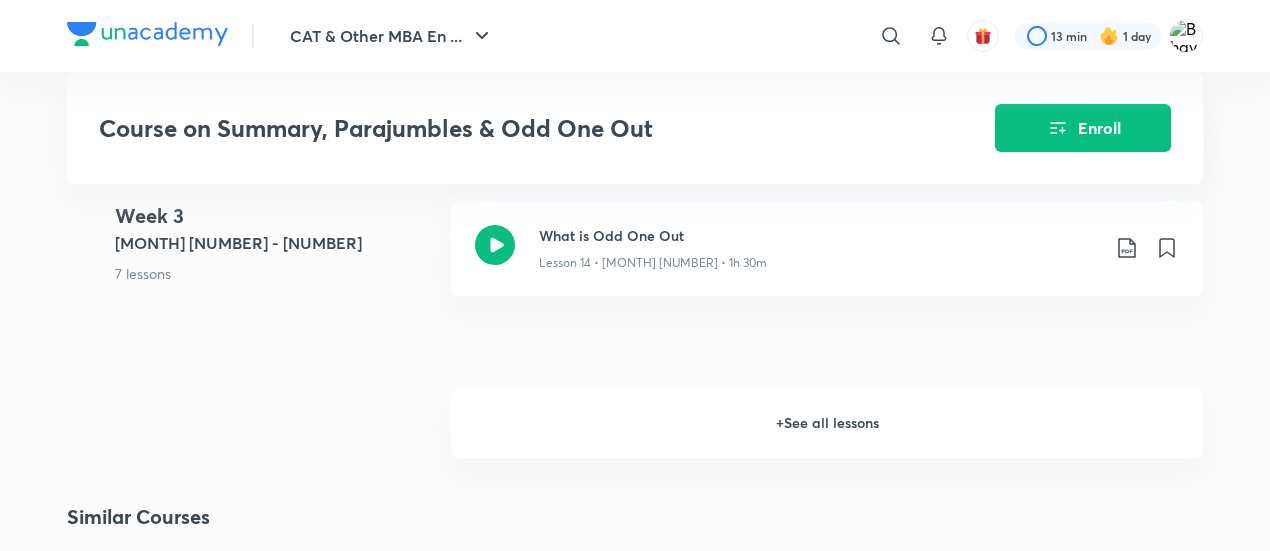 scroll, scrollTop: 2254, scrollLeft: 0, axis: vertical 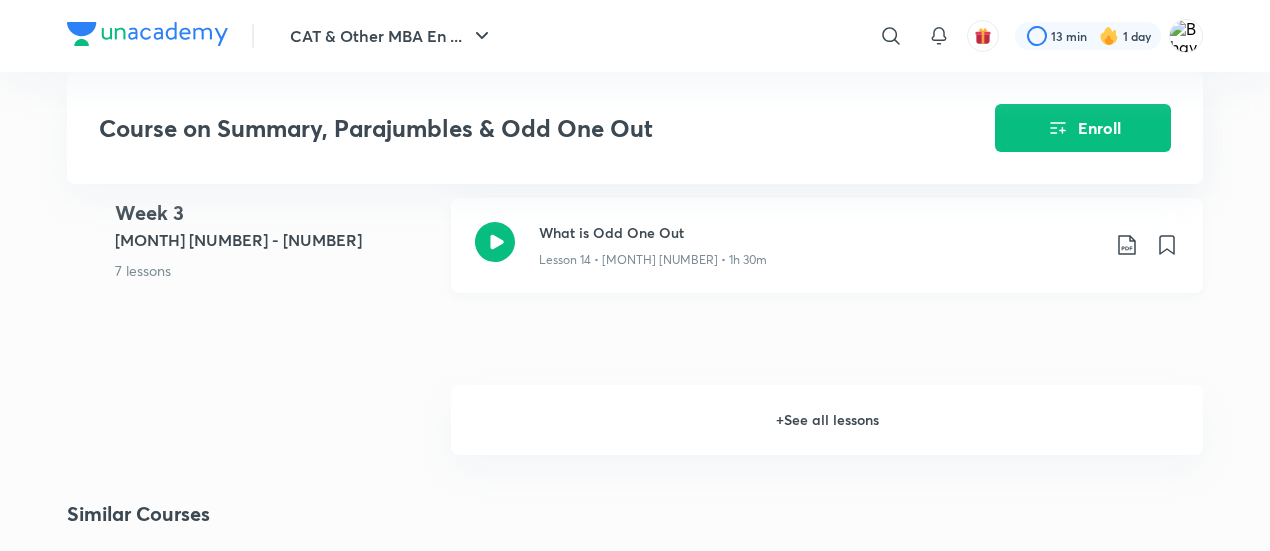 click 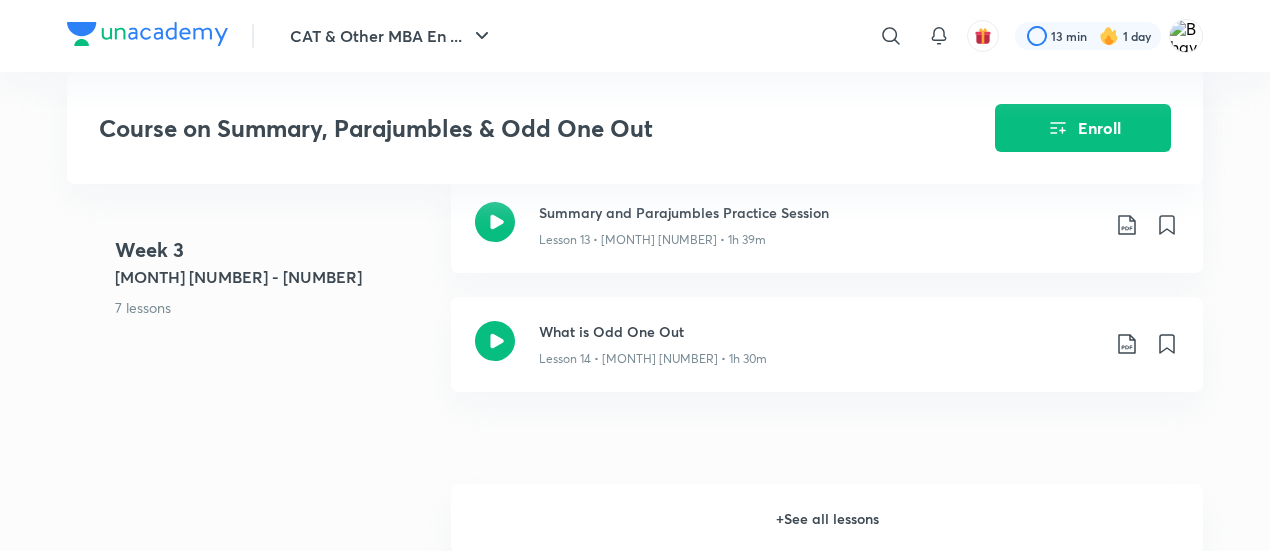 scroll, scrollTop: 2182, scrollLeft: 0, axis: vertical 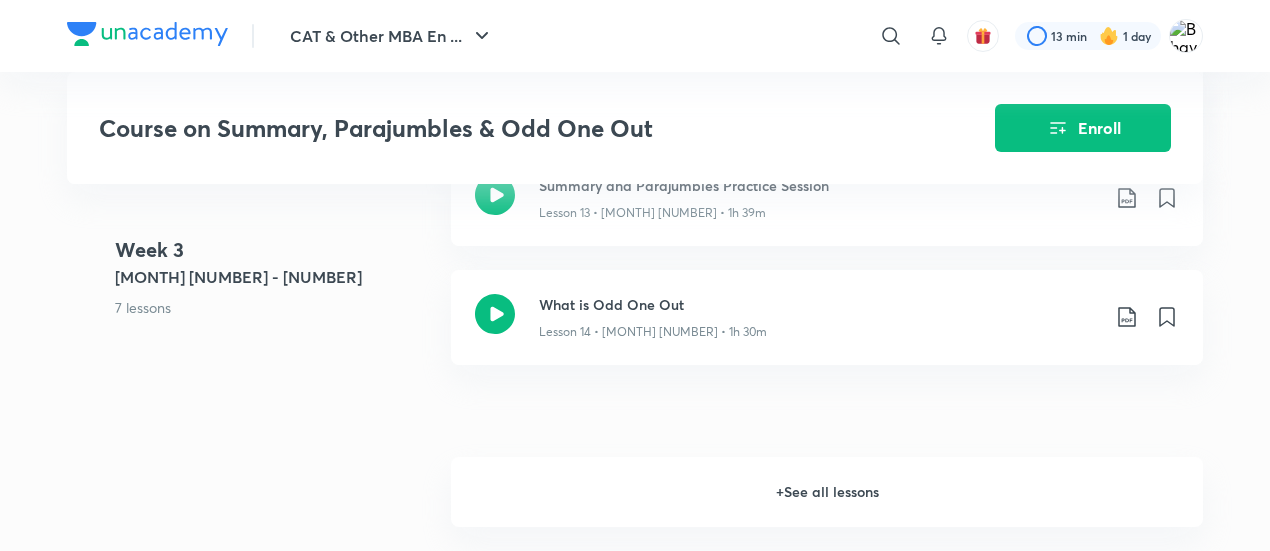 click on "+  See all lessons" at bounding box center (827, 492) 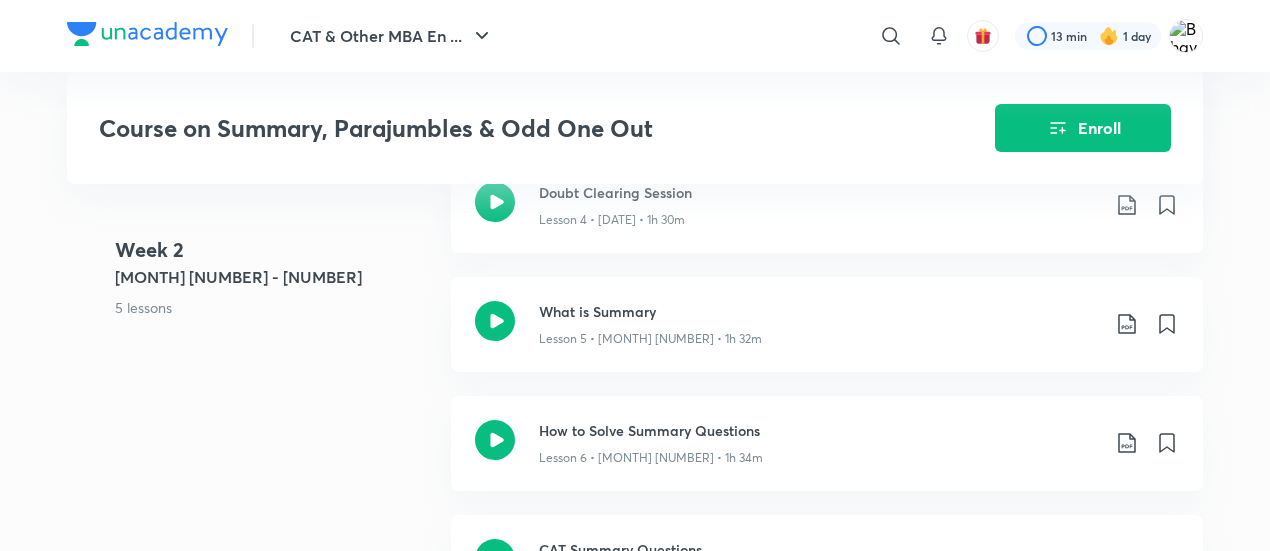 scroll, scrollTop: 997, scrollLeft: 0, axis: vertical 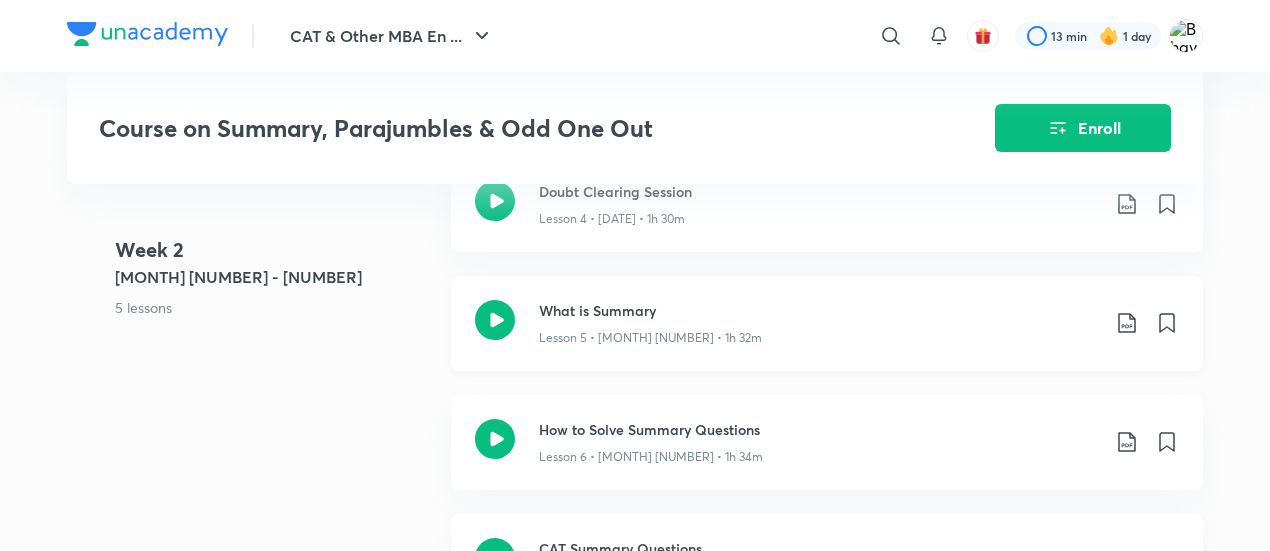 click 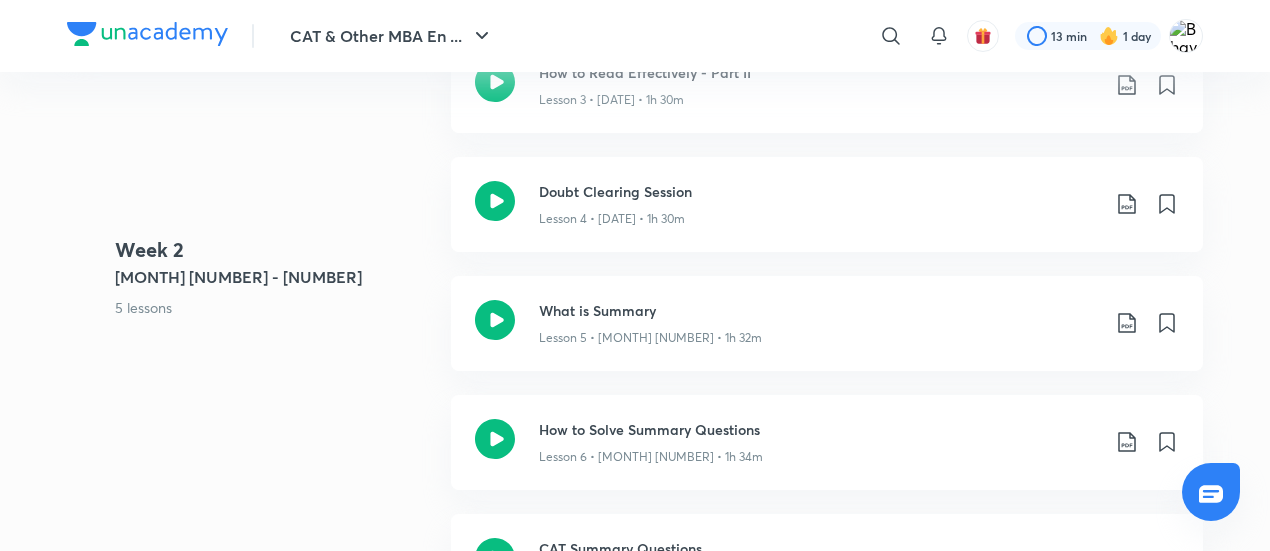 scroll, scrollTop: 0, scrollLeft: 0, axis: both 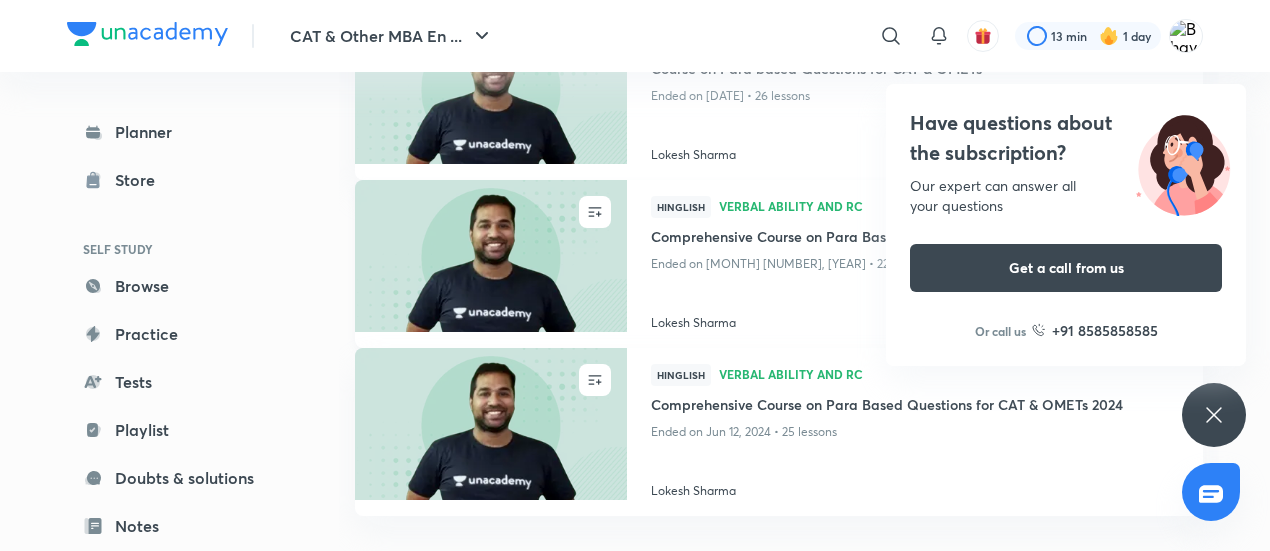 click at bounding box center [490, 255] 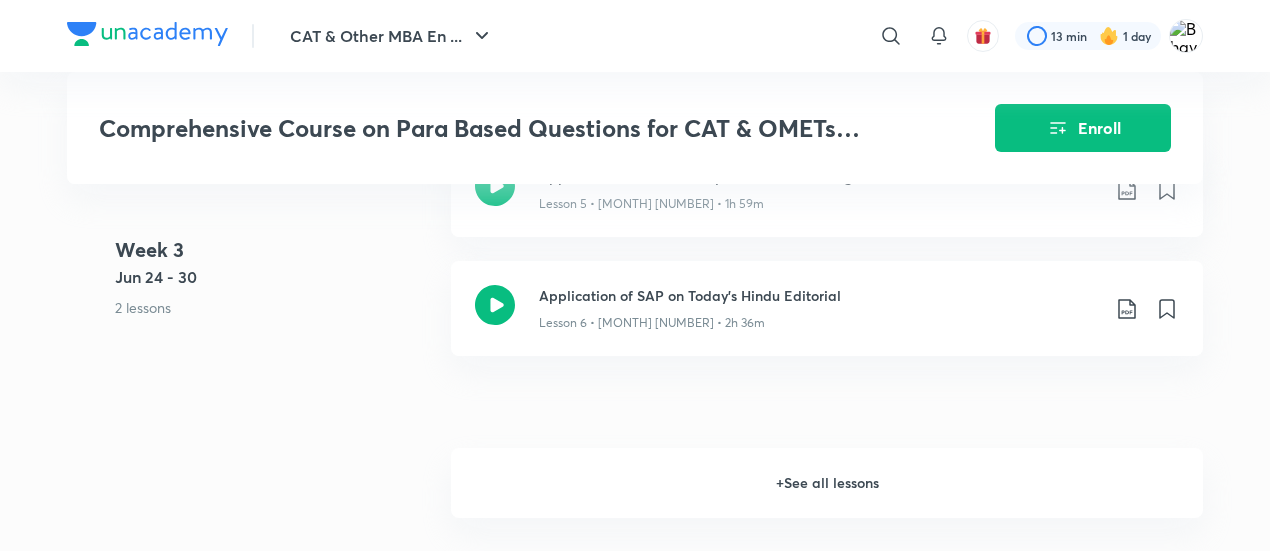 scroll, scrollTop: 1328, scrollLeft: 0, axis: vertical 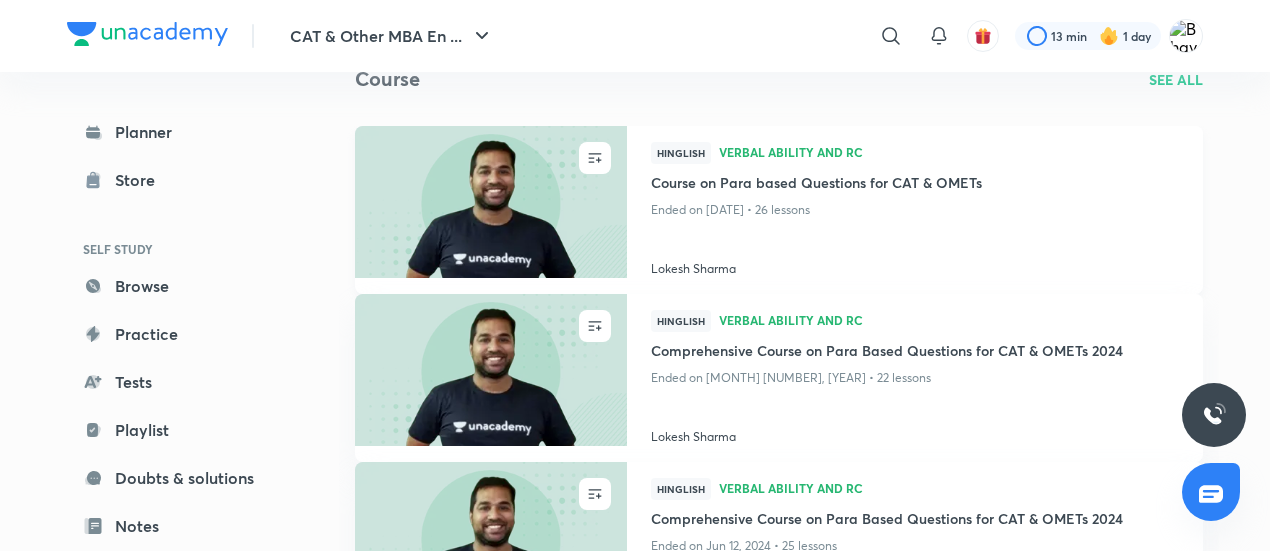 click at bounding box center (490, 201) 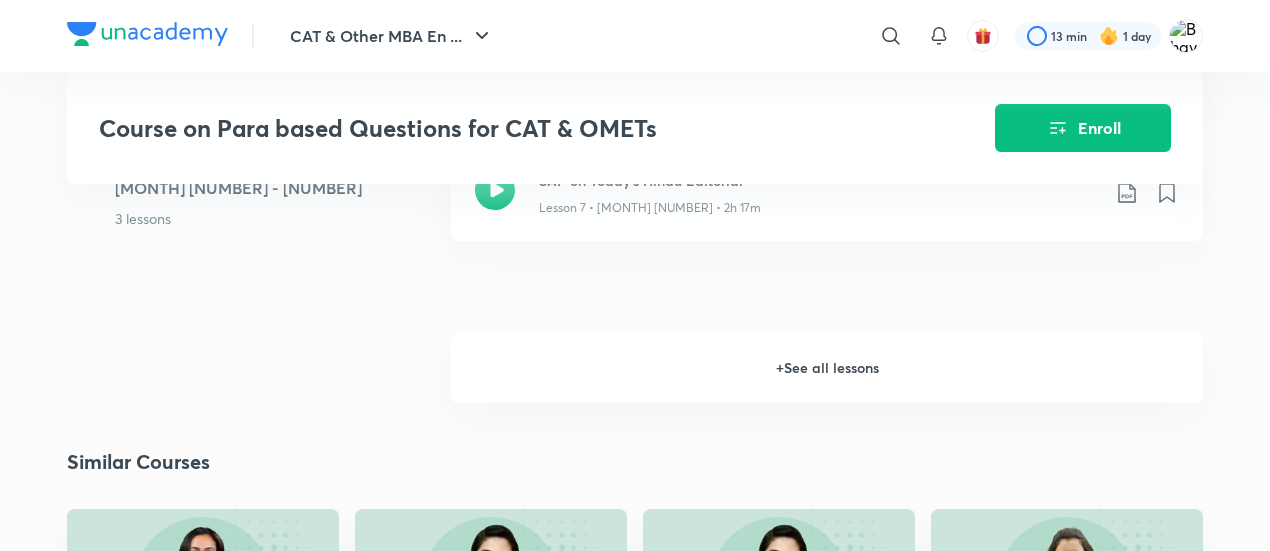 scroll, scrollTop: 1545, scrollLeft: 0, axis: vertical 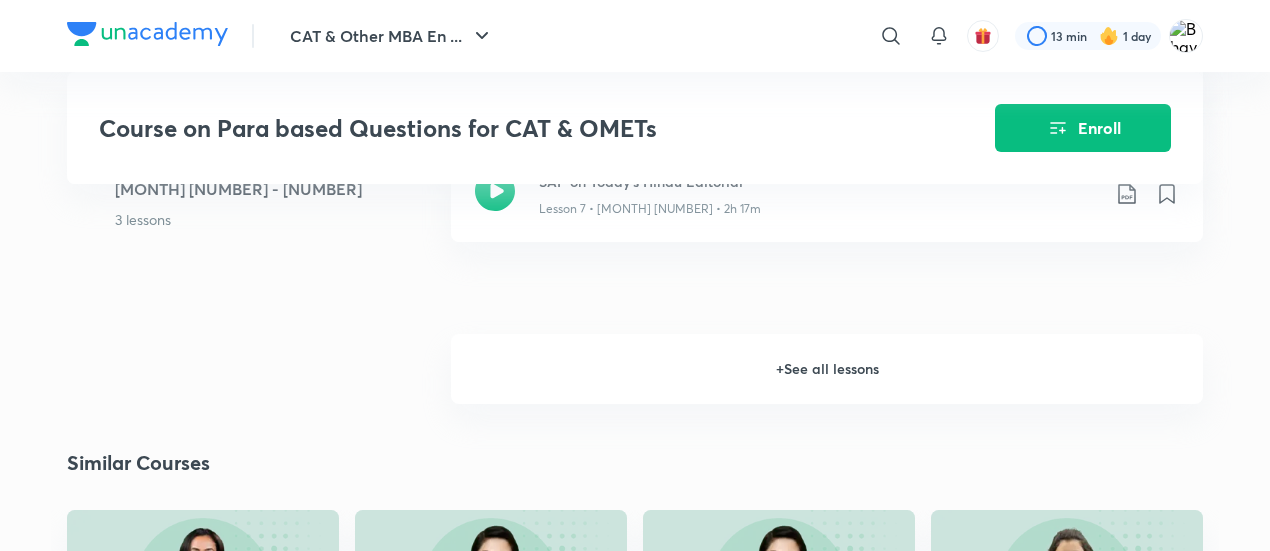 click on "+  See all lessons" at bounding box center [827, 369] 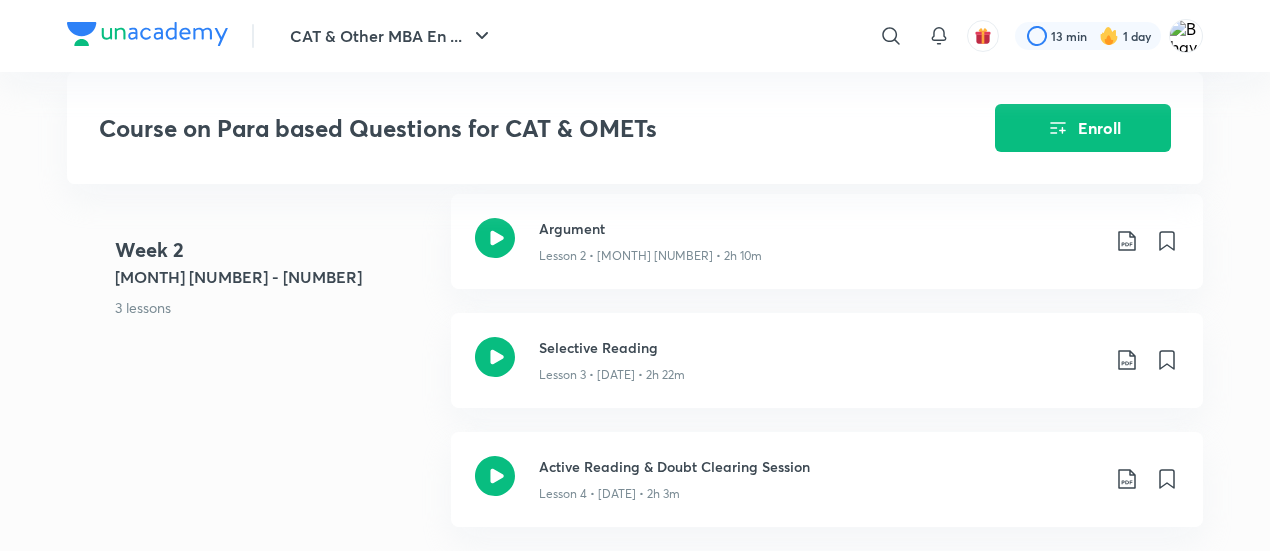 scroll, scrollTop: 804, scrollLeft: 0, axis: vertical 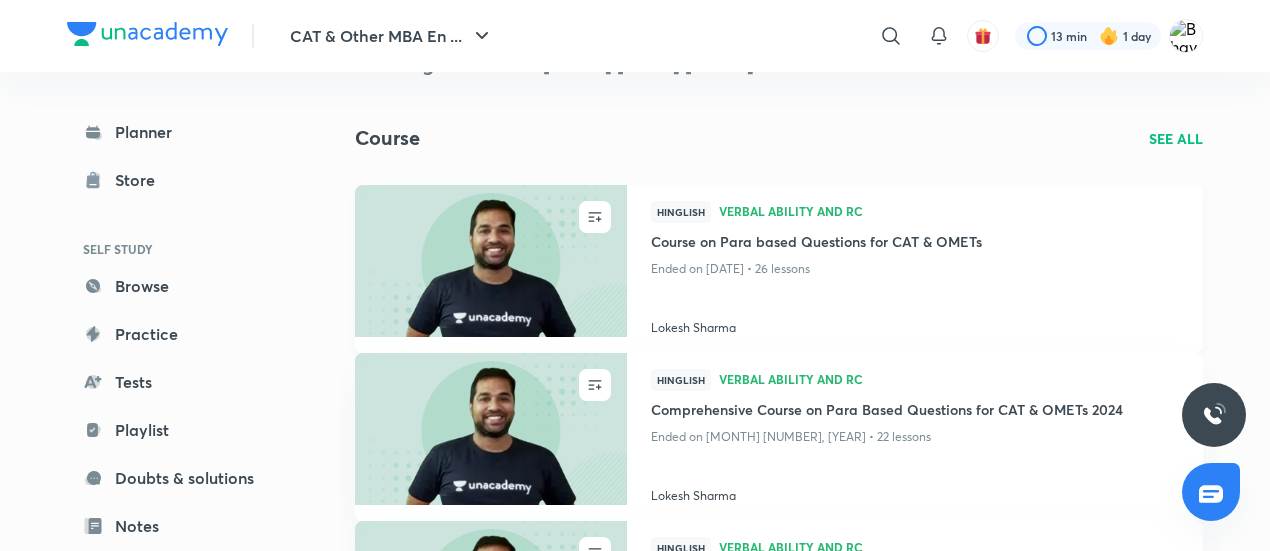 click at bounding box center [490, 260] 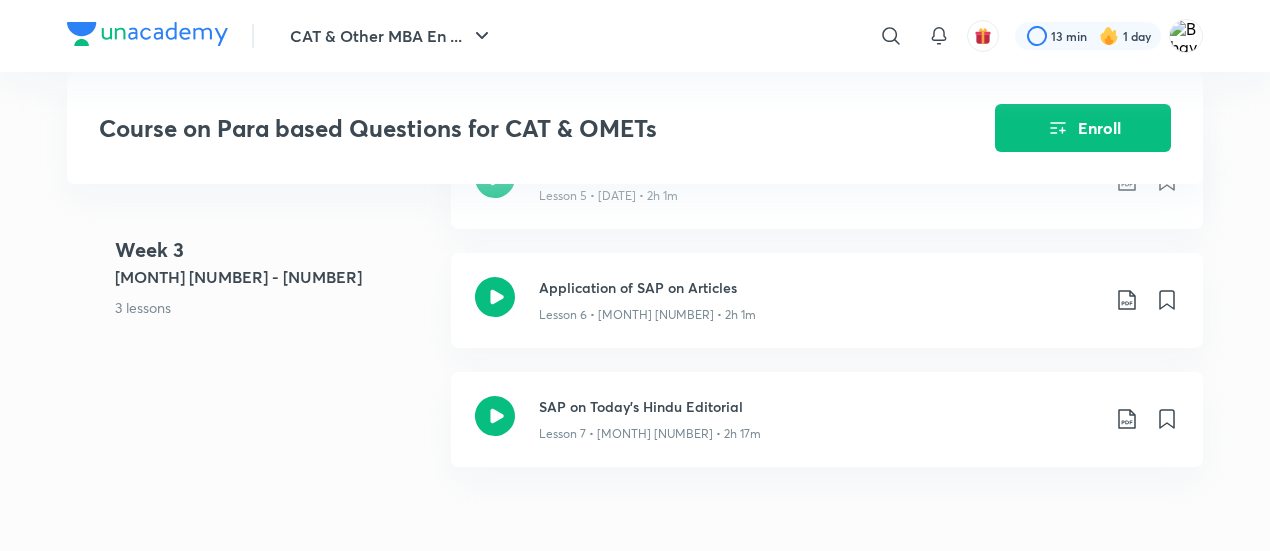 scroll, scrollTop: 1332, scrollLeft: 0, axis: vertical 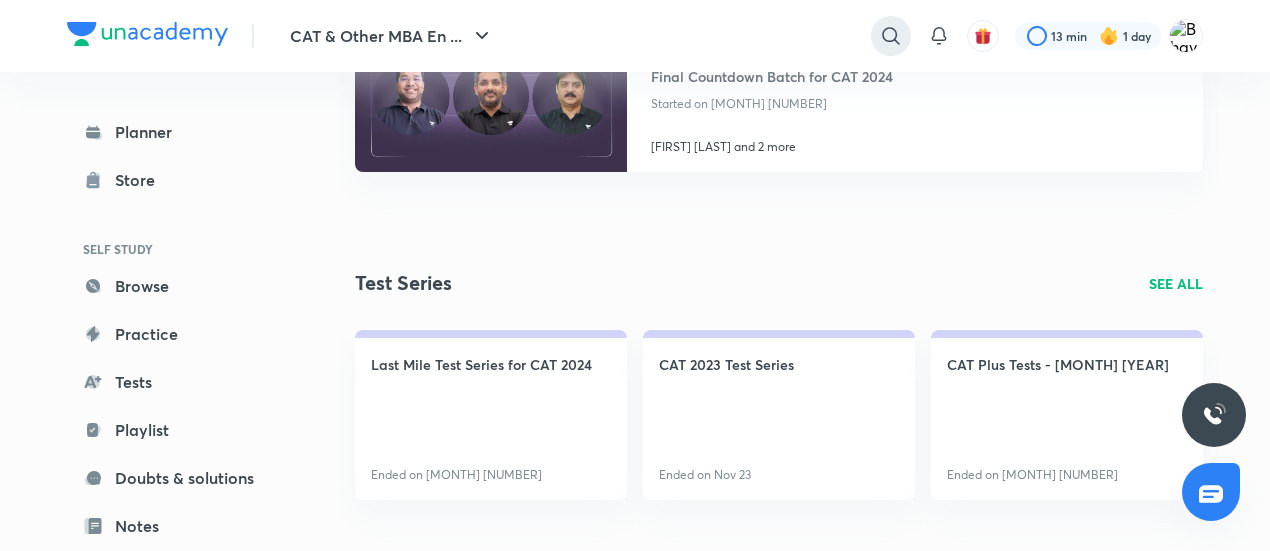 click 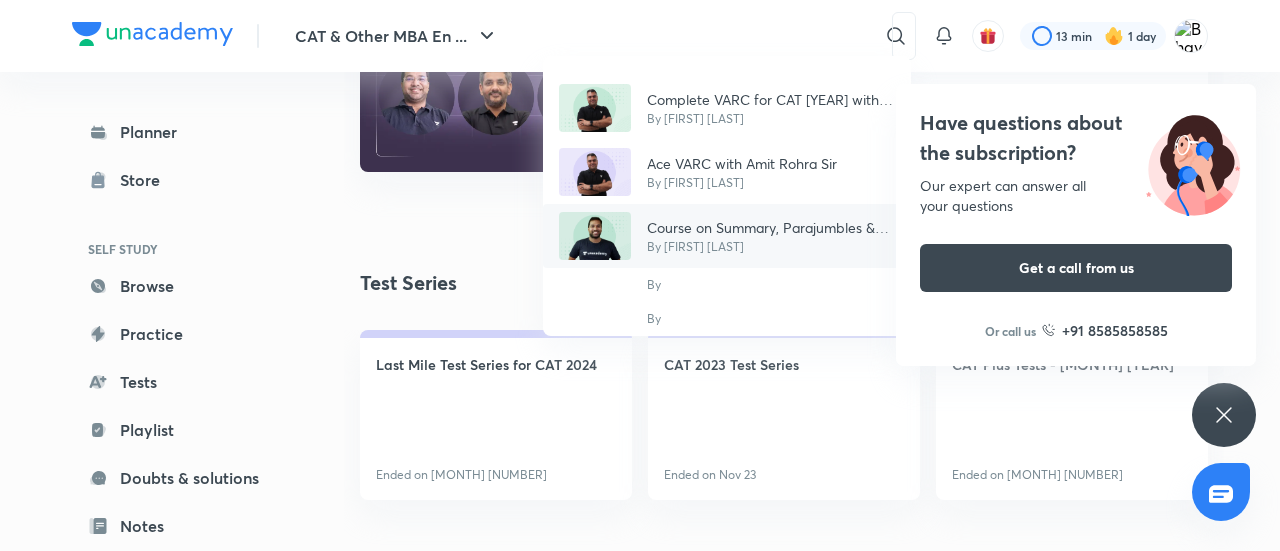 click on "Course on Summary, Parajumbles & Odd One Out" at bounding box center [771, 227] 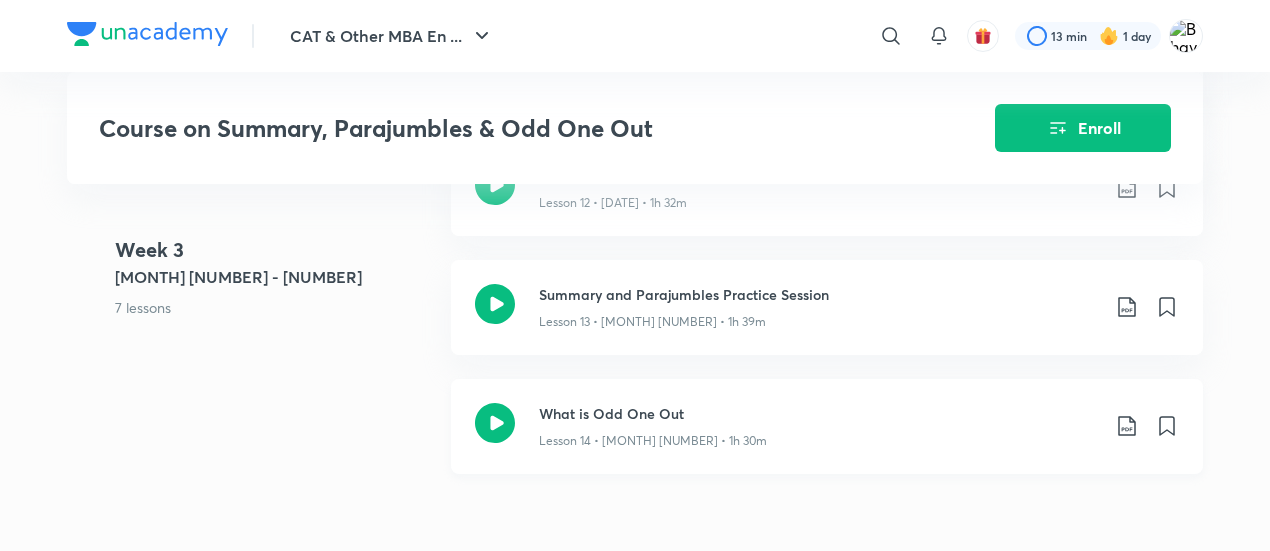 scroll, scrollTop: 2144, scrollLeft: 0, axis: vertical 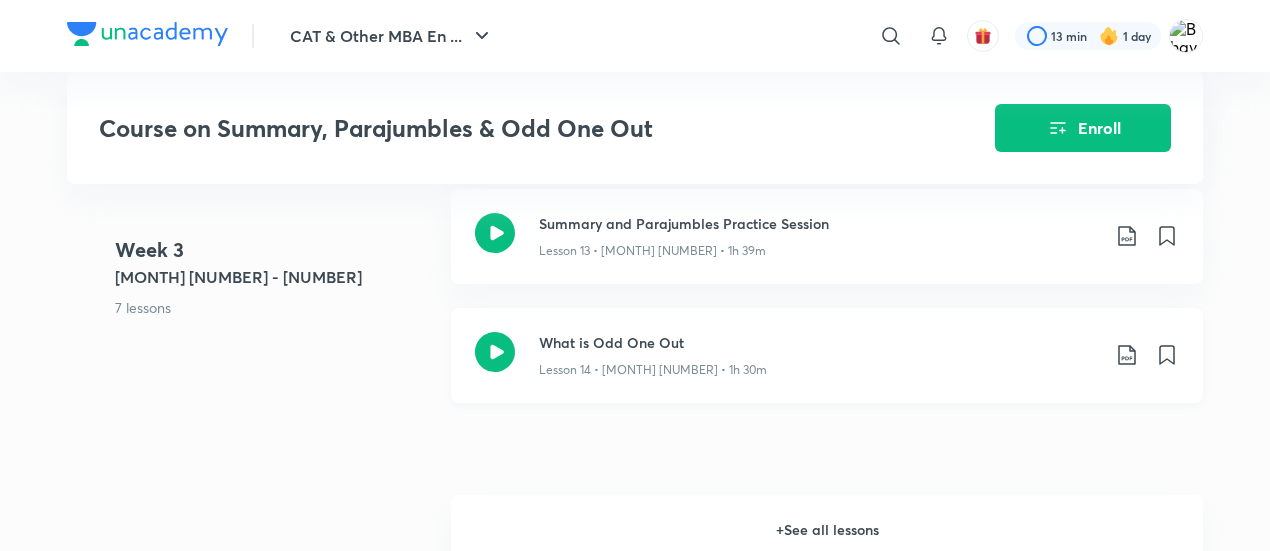 click 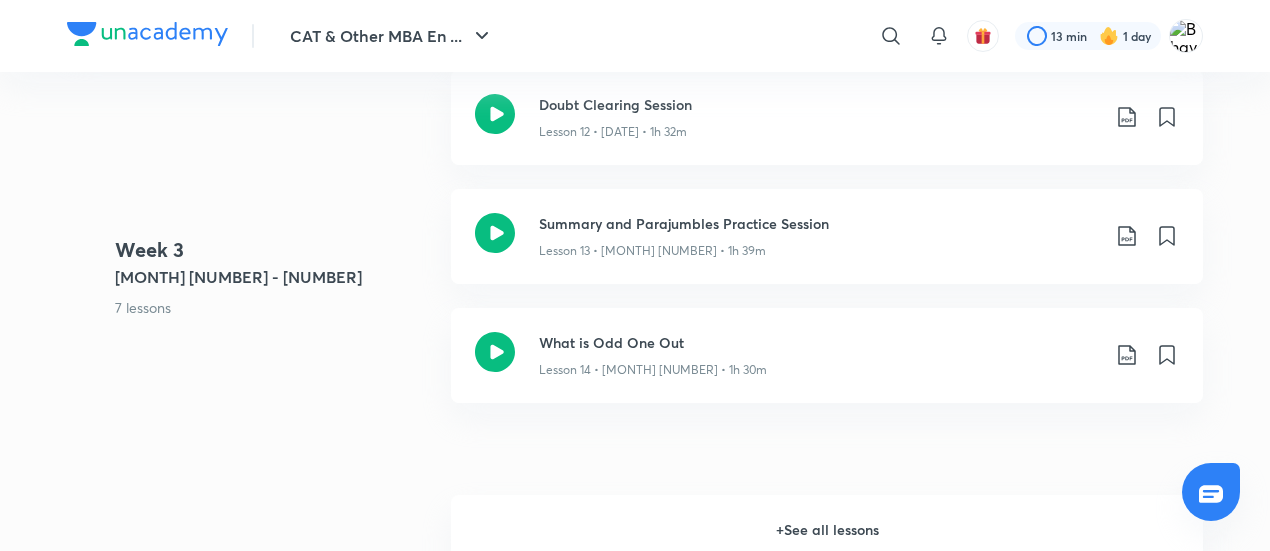 scroll, scrollTop: 0, scrollLeft: 0, axis: both 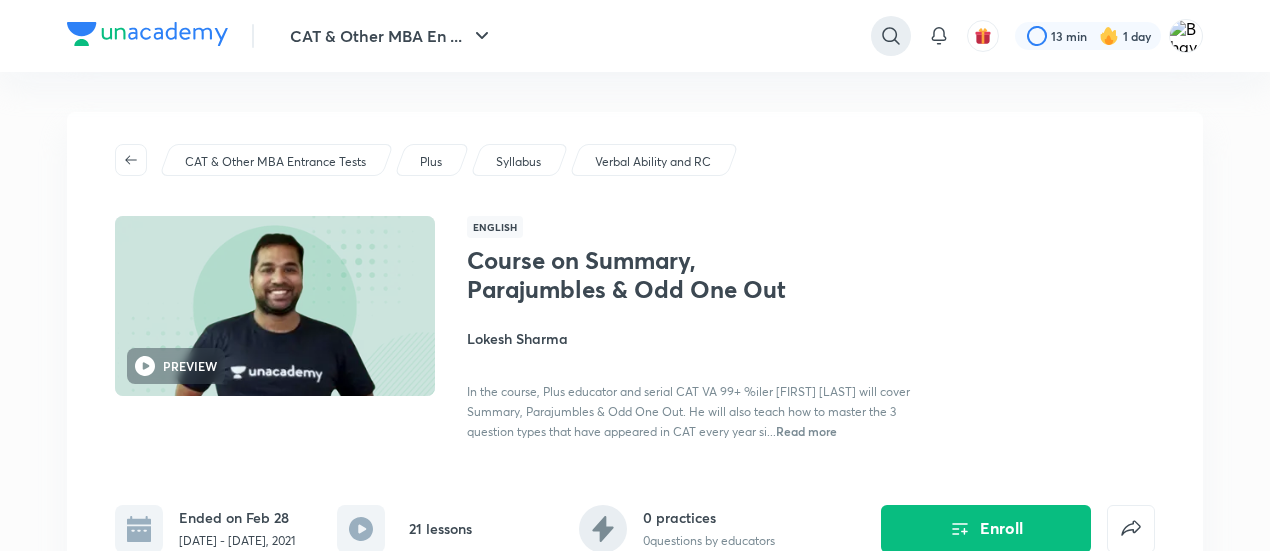 click 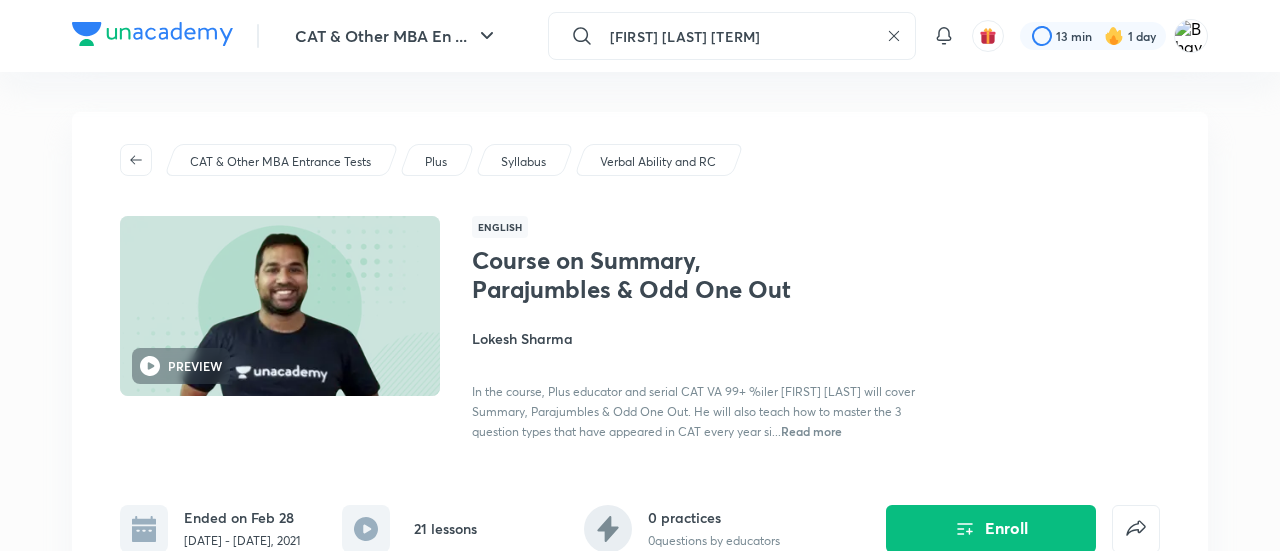 type on "[FIRST] [LAST] [TERM]" 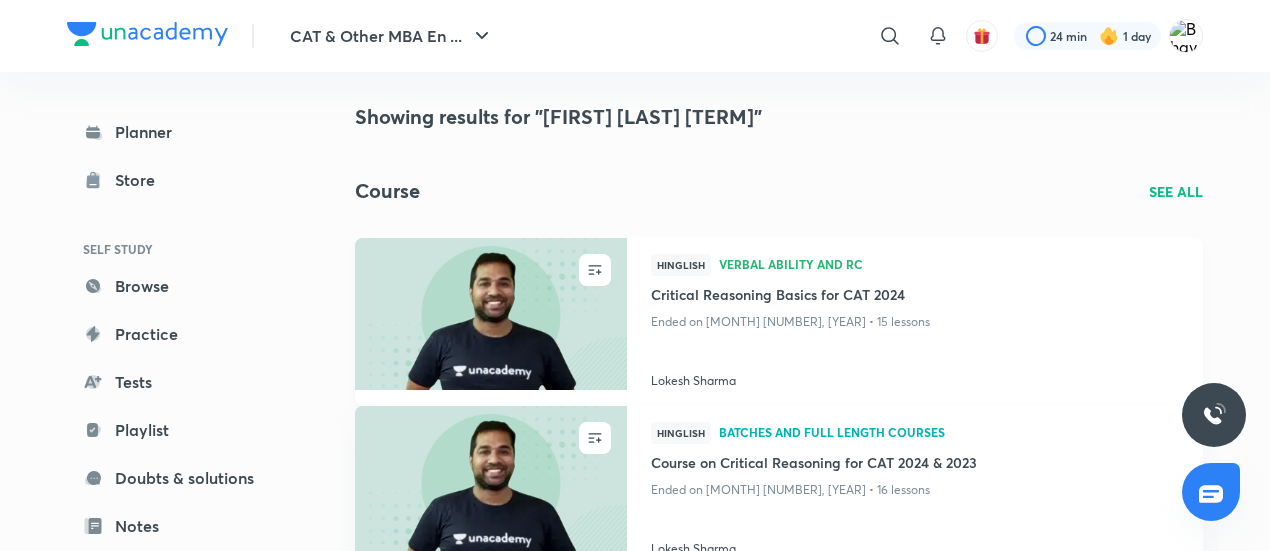 scroll, scrollTop: 0, scrollLeft: 0, axis: both 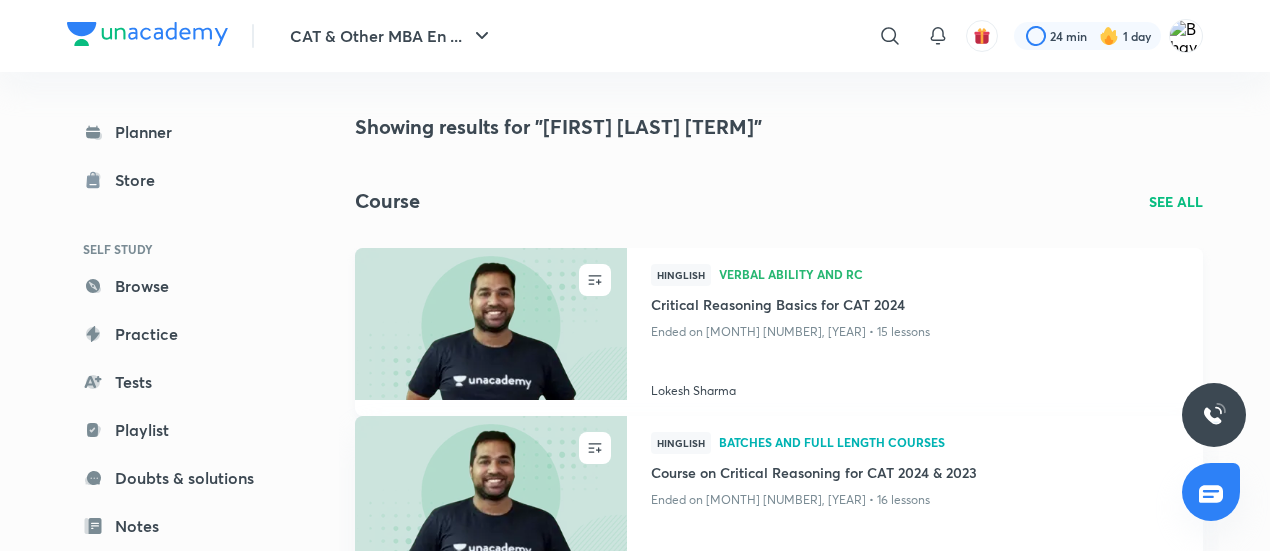 click at bounding box center [490, 323] 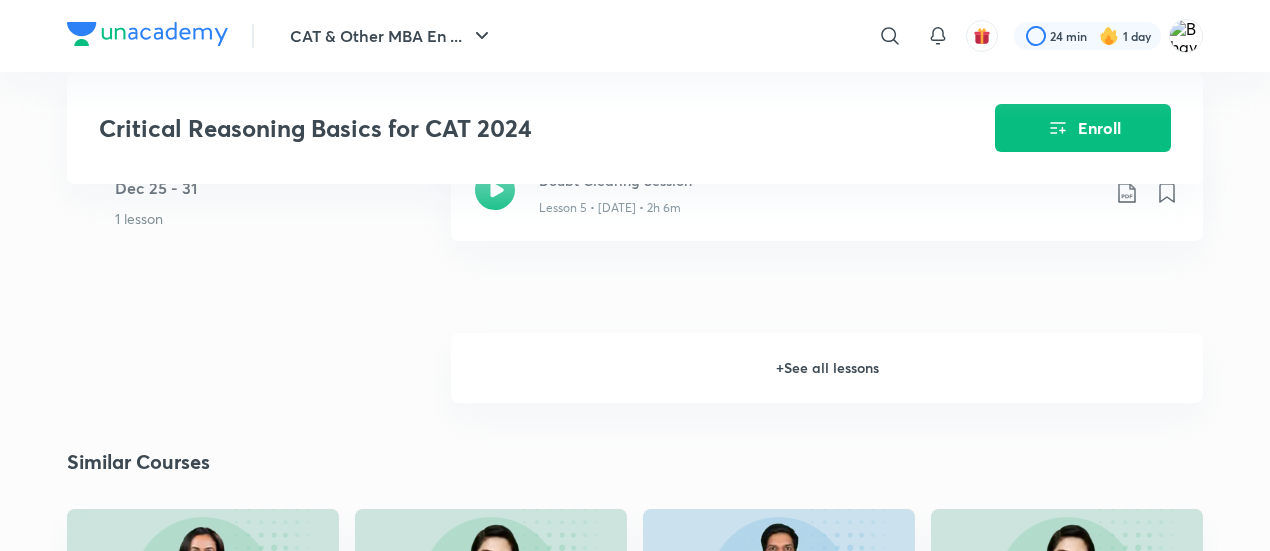 scroll, scrollTop: 1248, scrollLeft: 0, axis: vertical 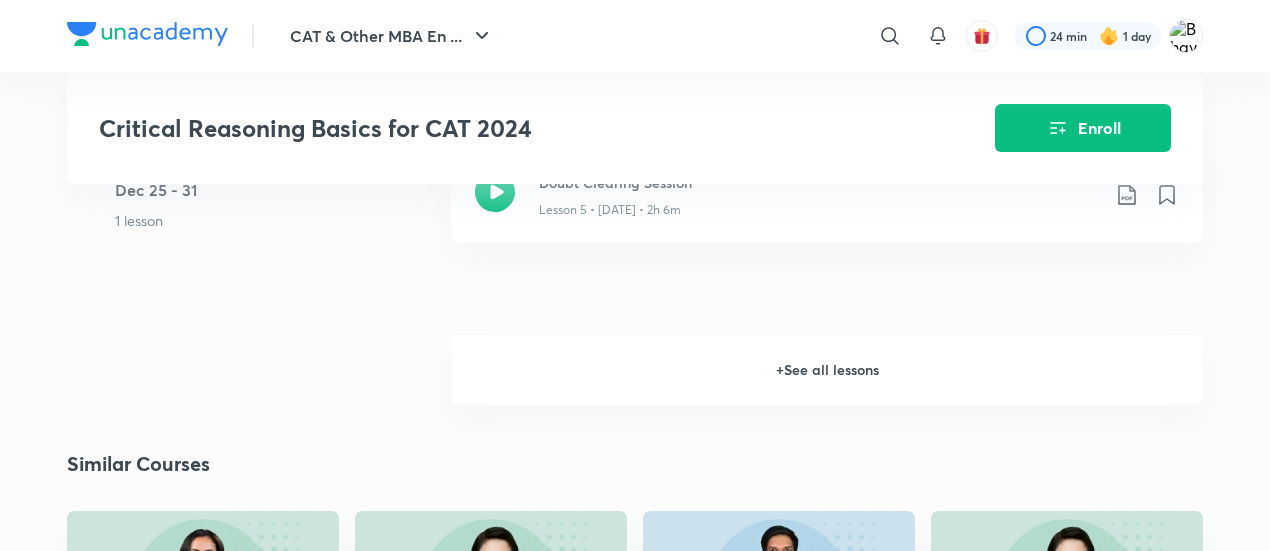 click on "+  See all lessons" at bounding box center [827, 370] 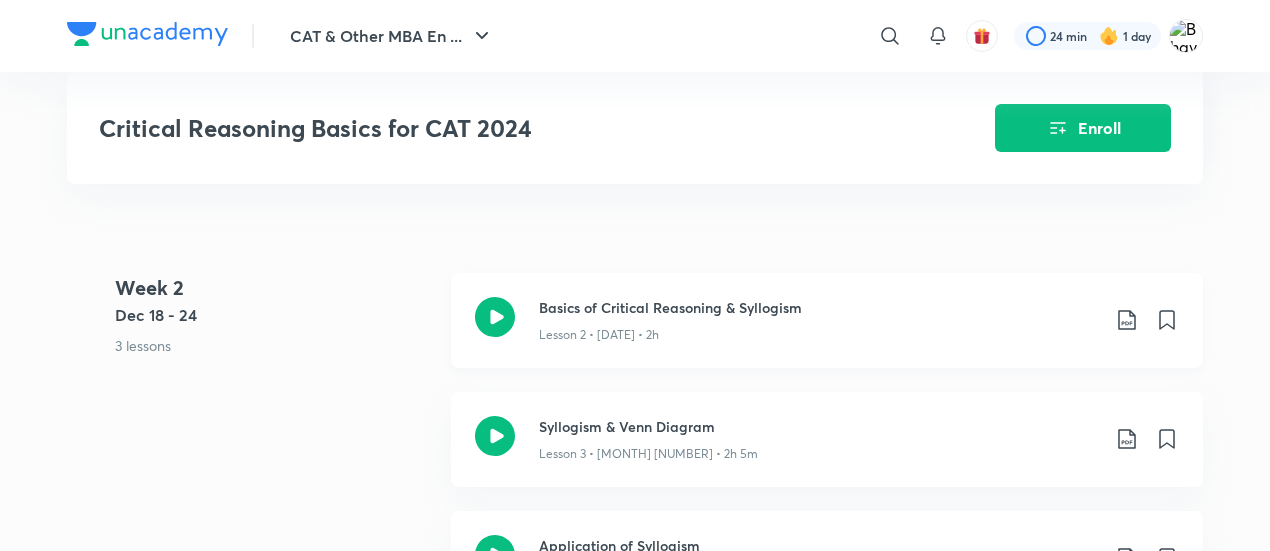 scroll, scrollTop: 659, scrollLeft: 0, axis: vertical 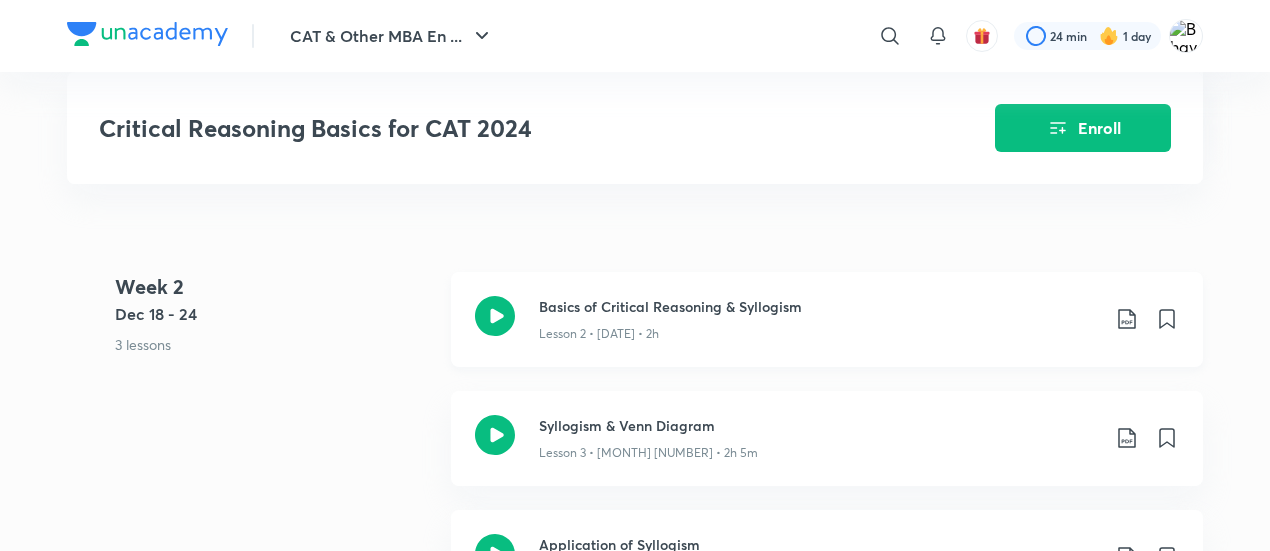 click 